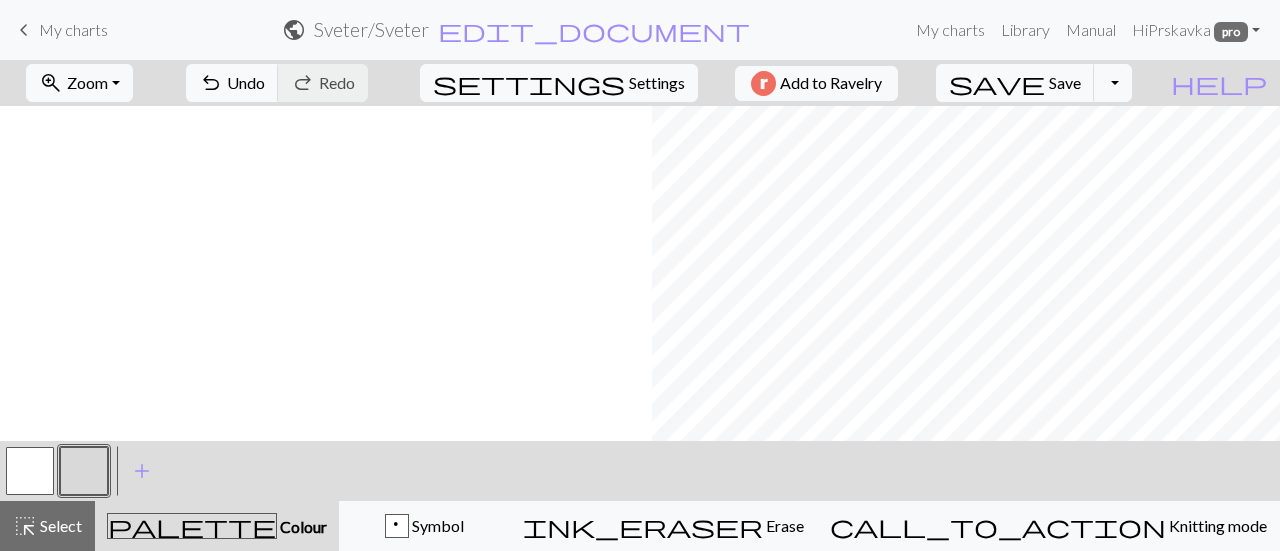 scroll, scrollTop: 0, scrollLeft: 0, axis: both 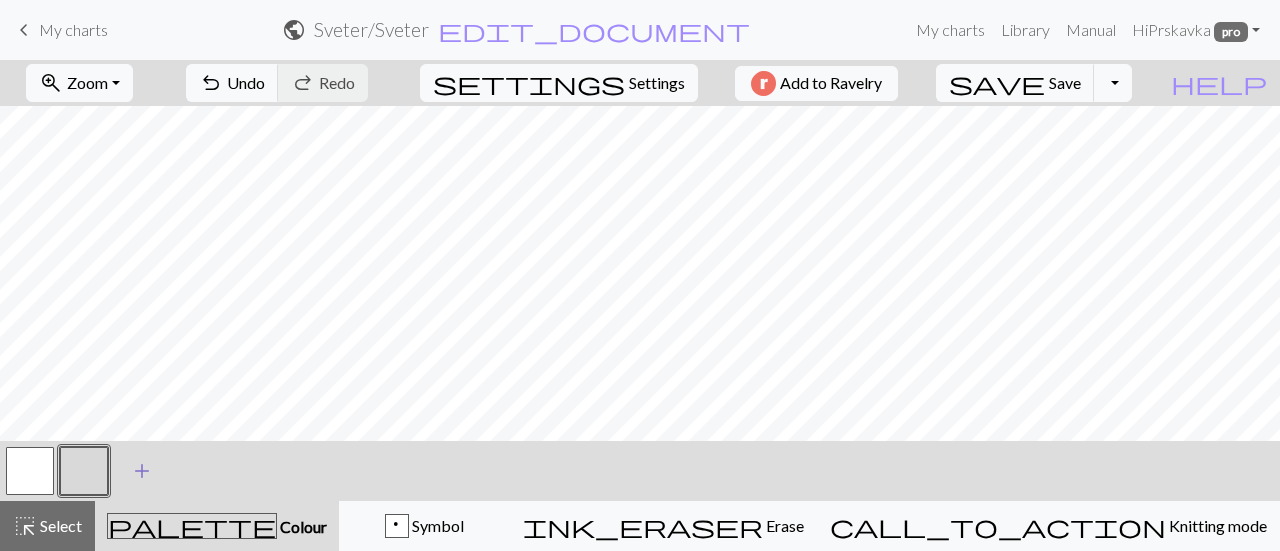 click on "add" at bounding box center [142, 471] 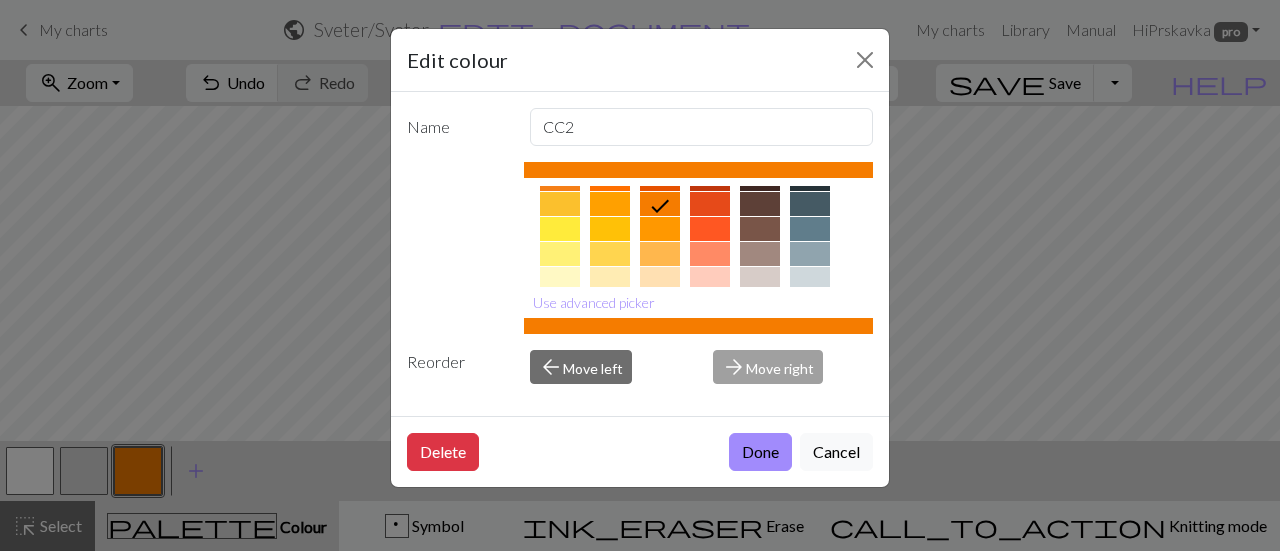 scroll, scrollTop: 307, scrollLeft: 0, axis: vertical 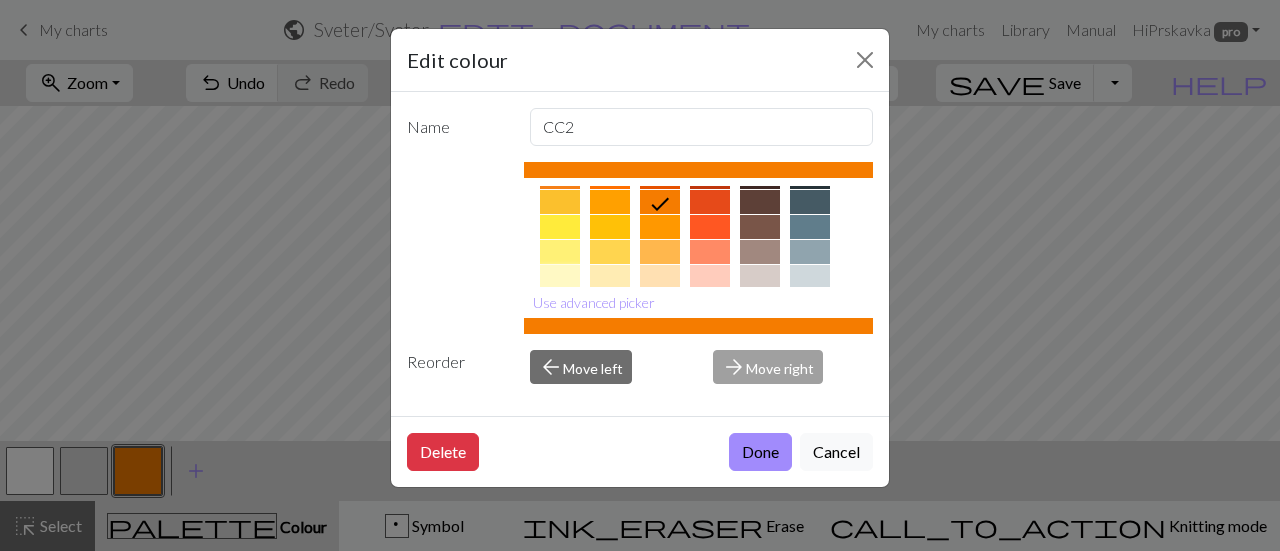 click at bounding box center (560, 277) 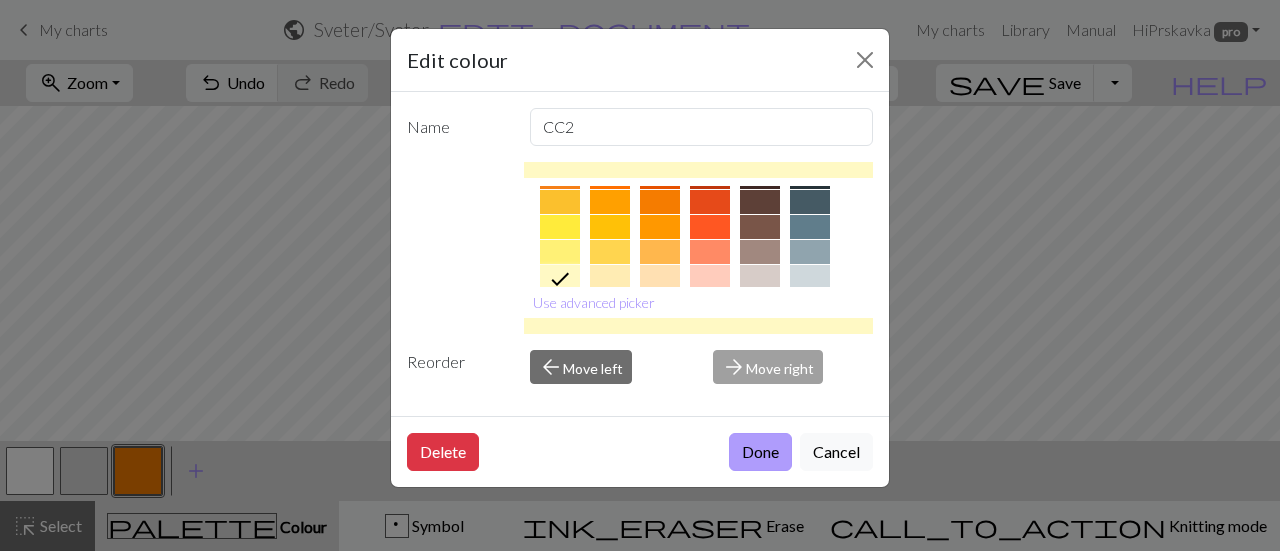 click on "Done" at bounding box center (760, 452) 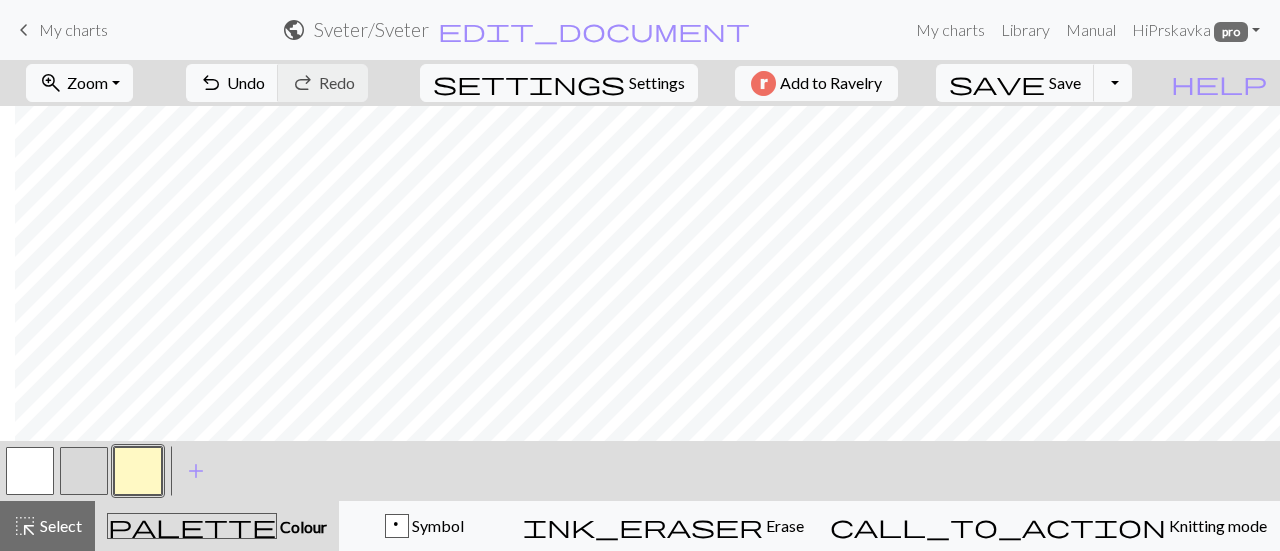 scroll, scrollTop: 0, scrollLeft: 624, axis: horizontal 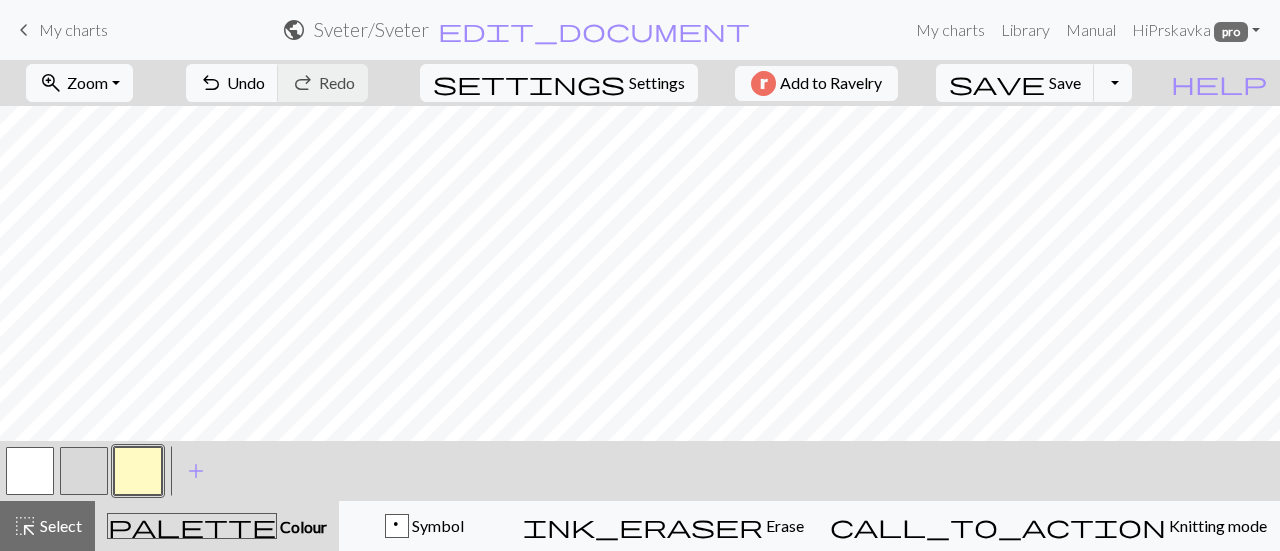 click at bounding box center [30, 471] 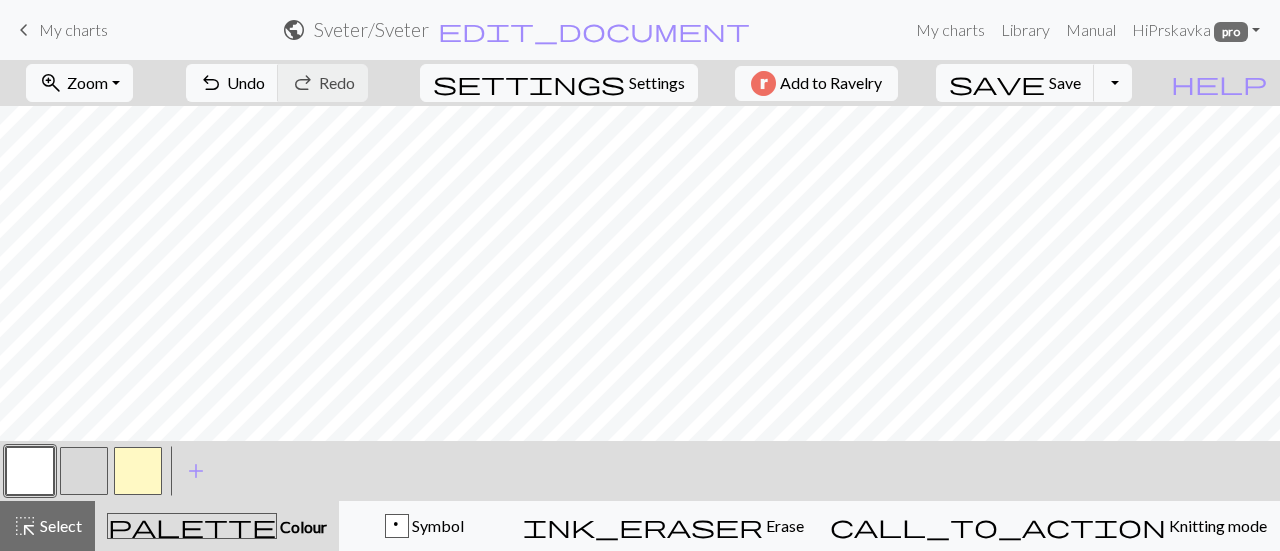 click at bounding box center (138, 471) 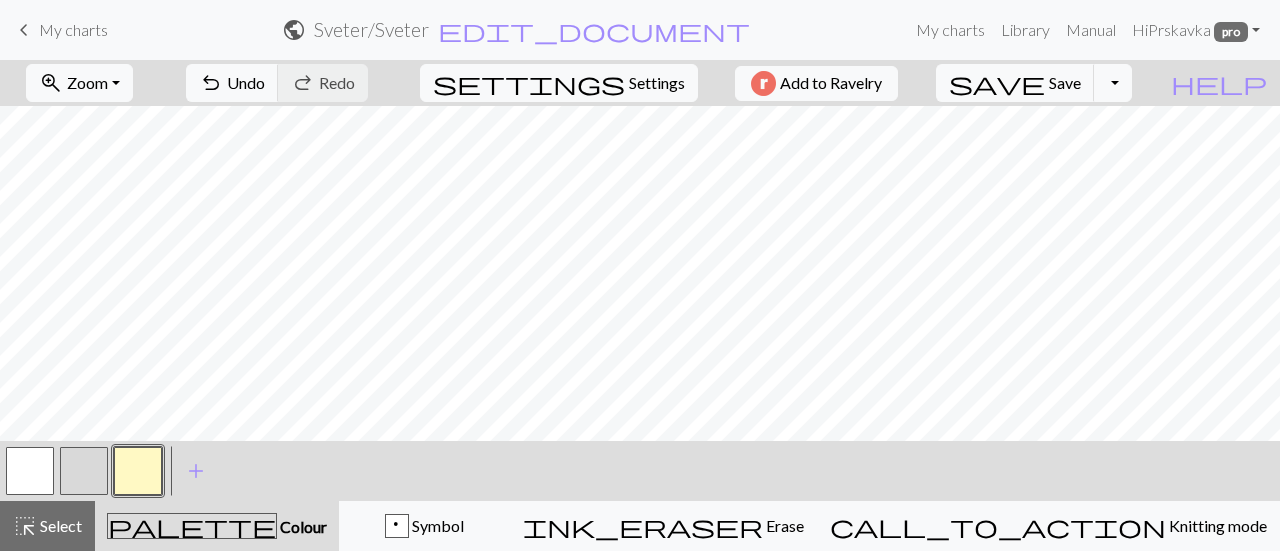 click at bounding box center [30, 471] 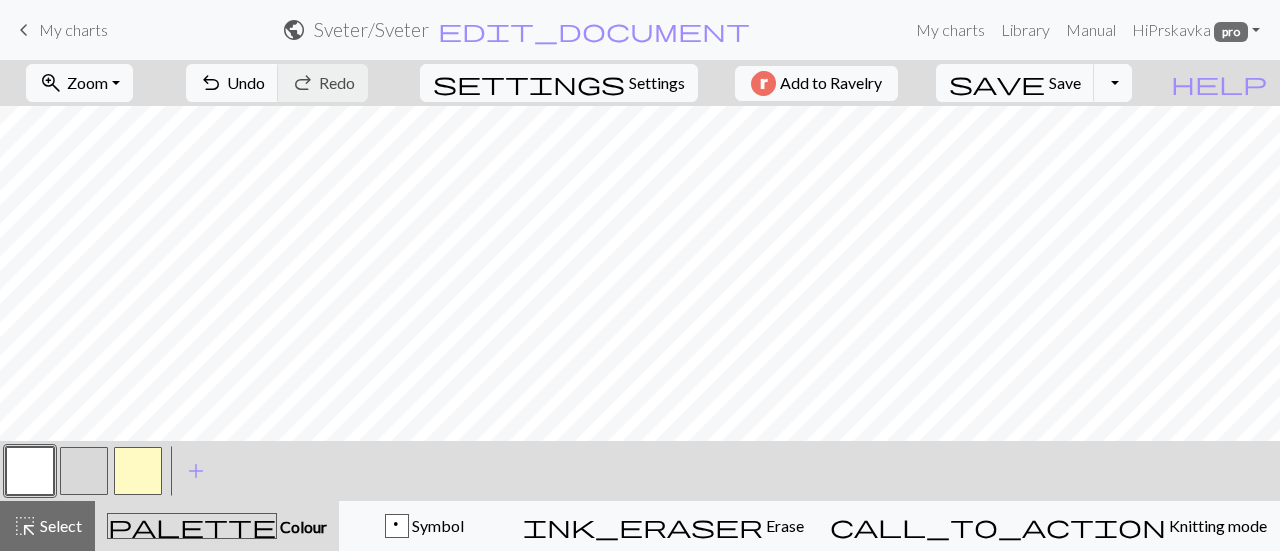 click at bounding box center [138, 471] 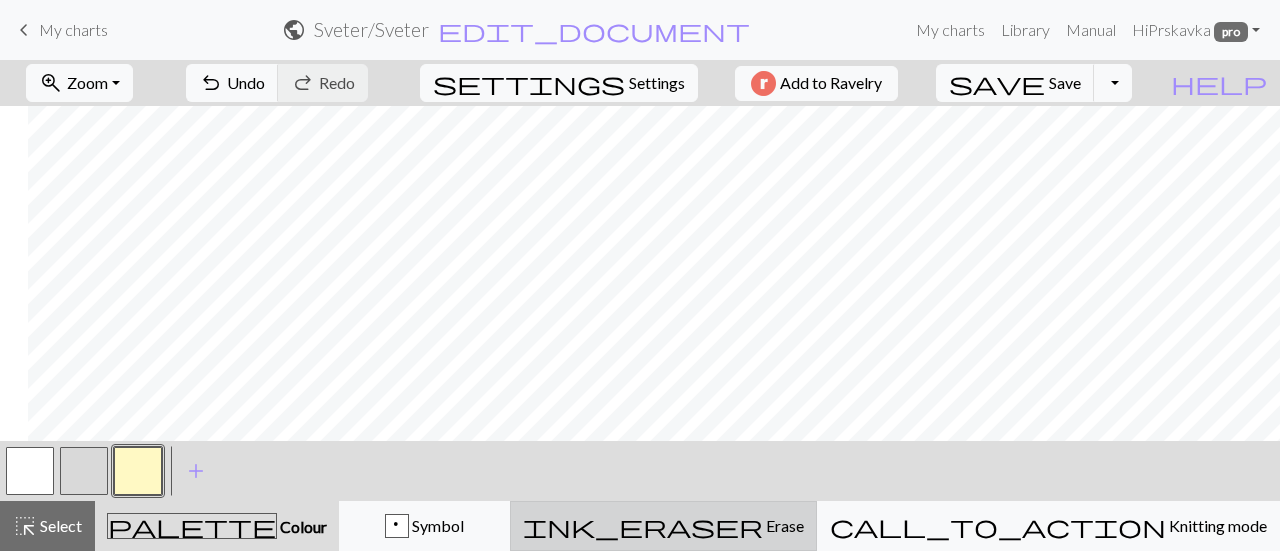 scroll, scrollTop: 0, scrollLeft: 652, axis: horizontal 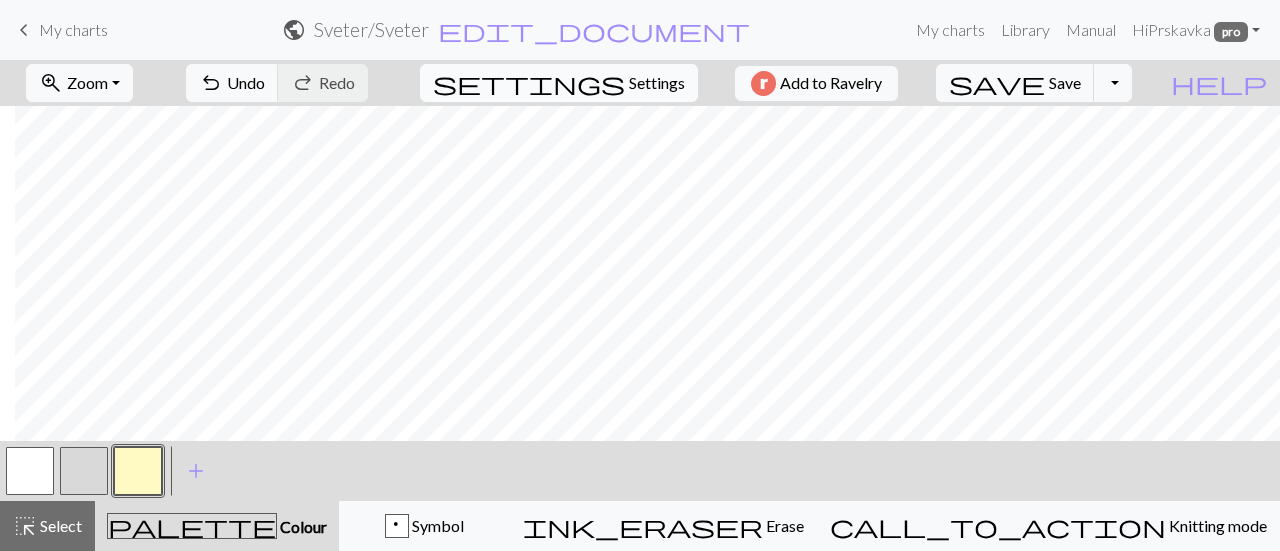 click on "Settings" at bounding box center (657, 83) 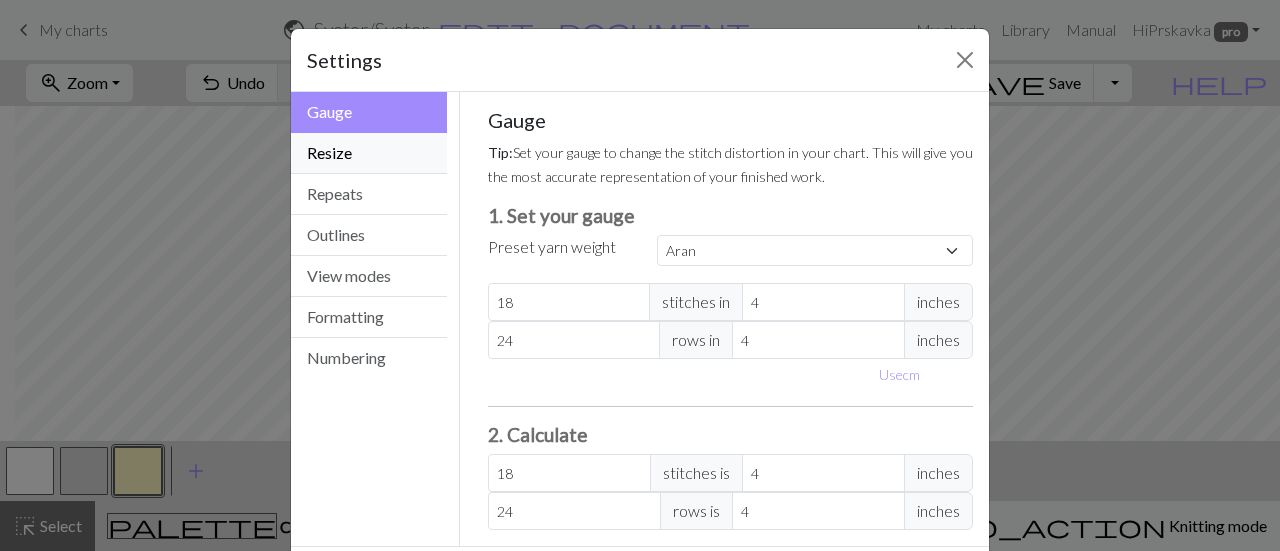 click on "Resize" at bounding box center [369, 153] 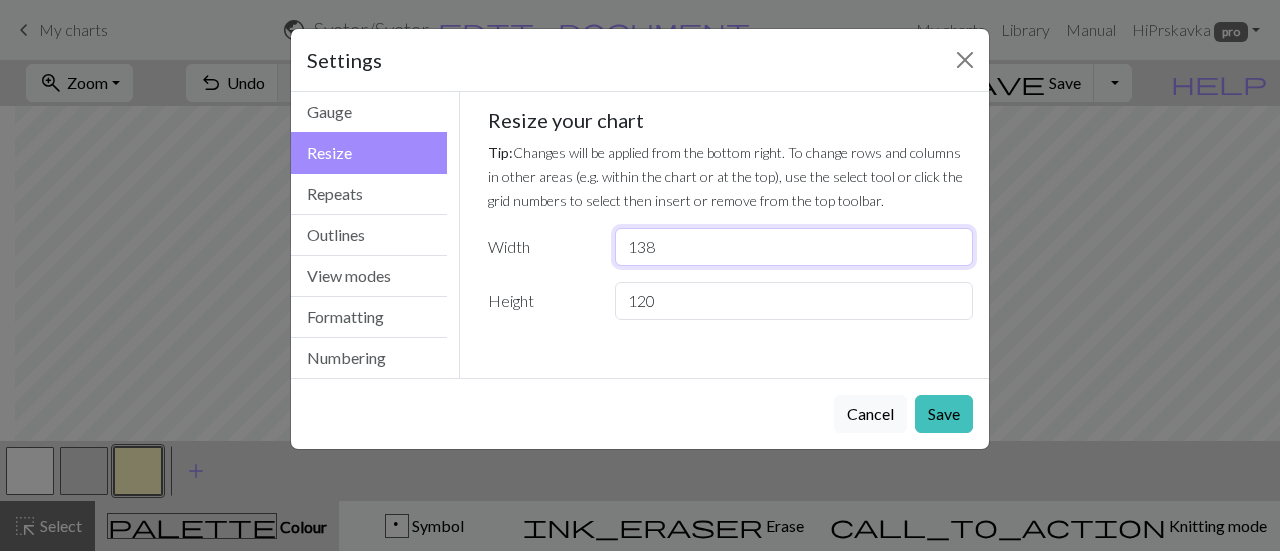 drag, startPoint x: 660, startPoint y: 251, endPoint x: 584, endPoint y: 253, distance: 76.02631 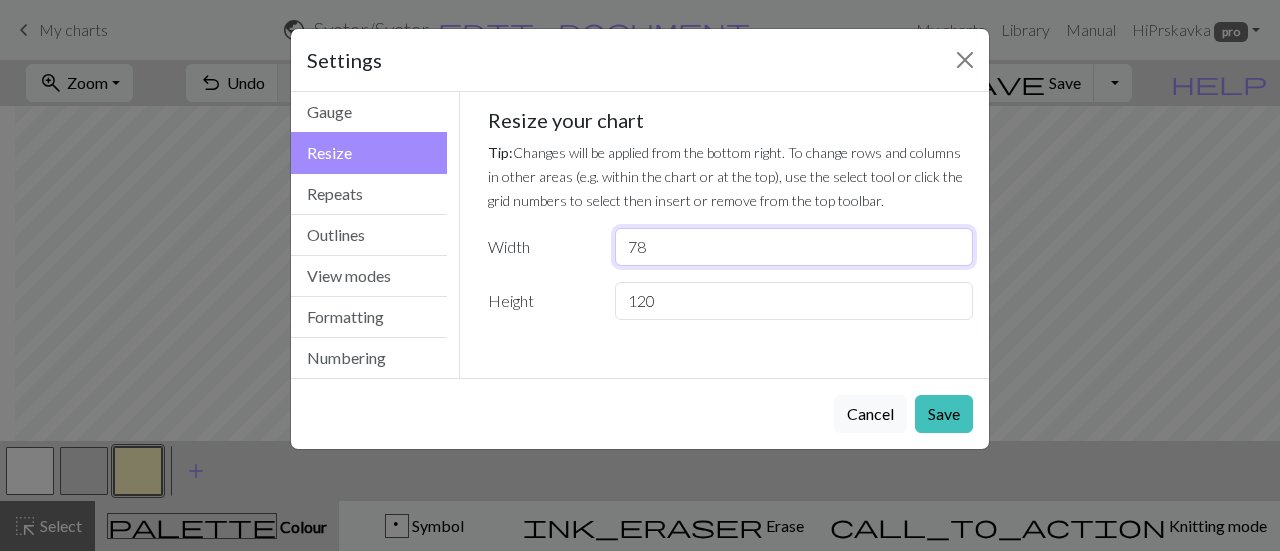 type on "78" 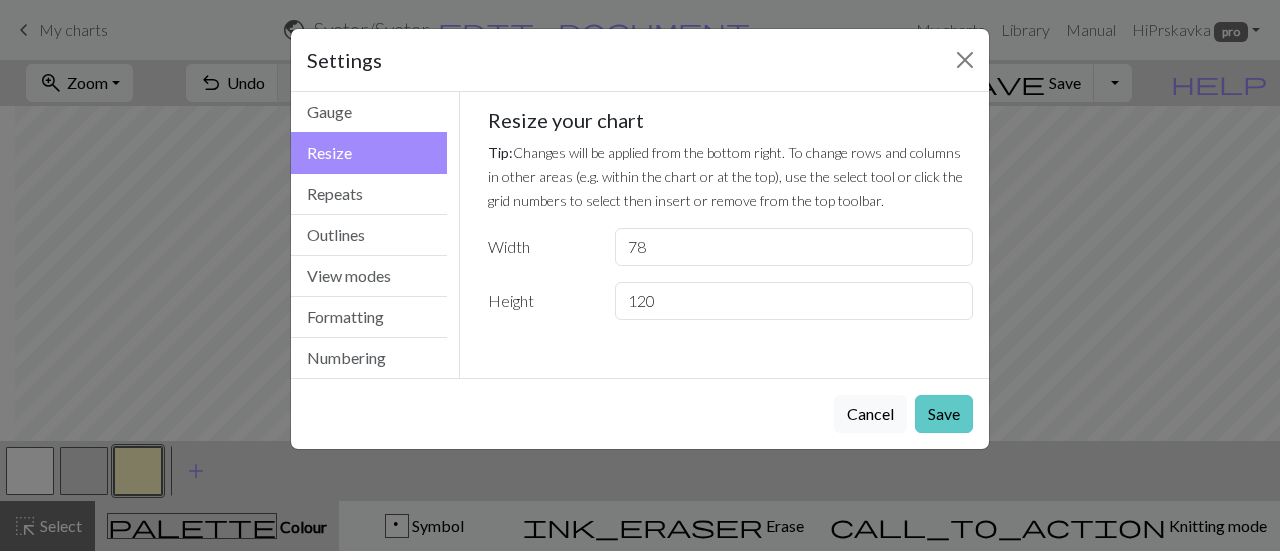 click on "Save" at bounding box center [944, 414] 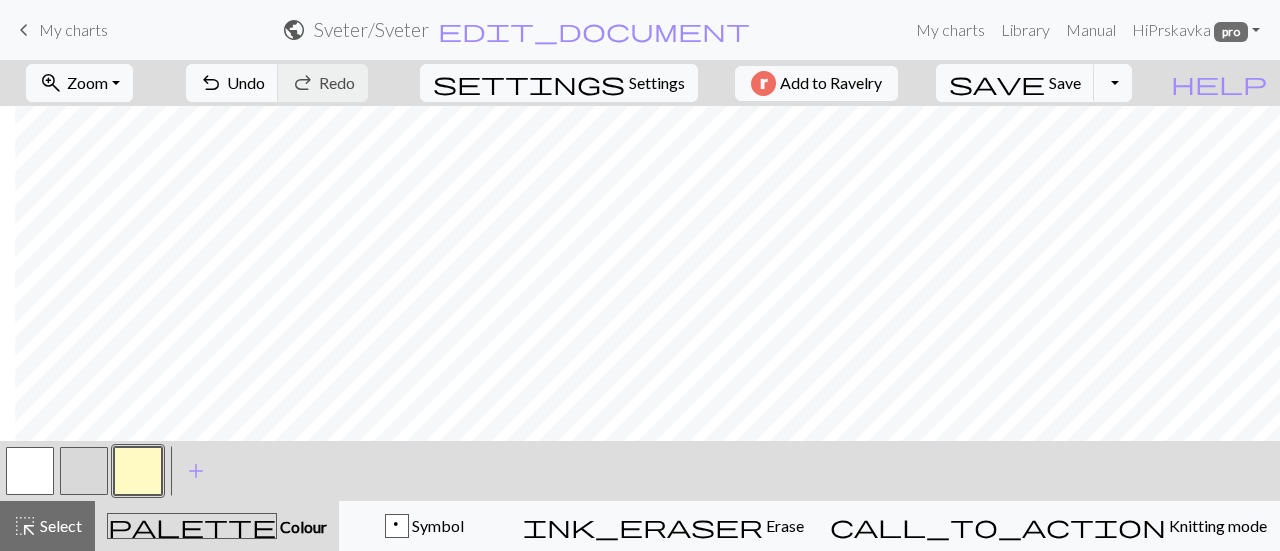 scroll, scrollTop: 0, scrollLeft: 15, axis: horizontal 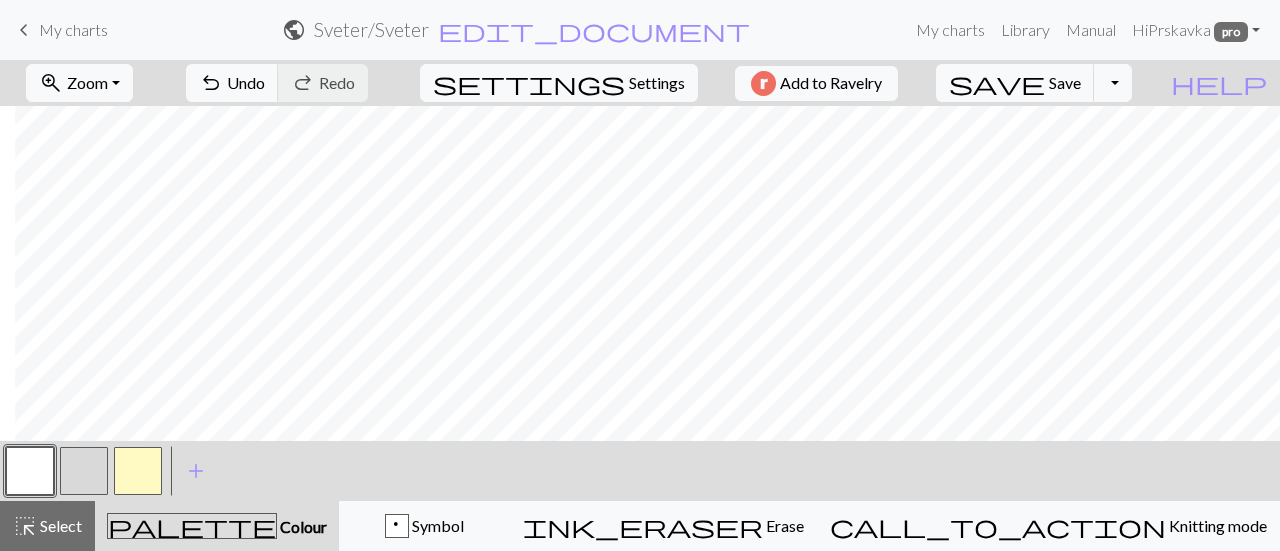 click at bounding box center (138, 471) 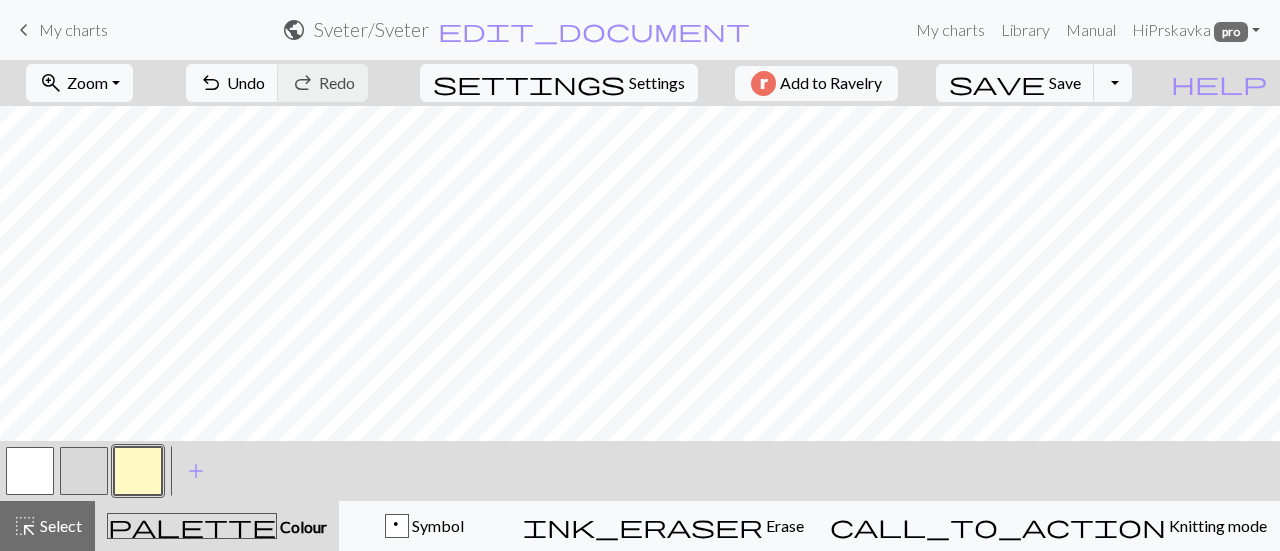 scroll, scrollTop: 0, scrollLeft: 0, axis: both 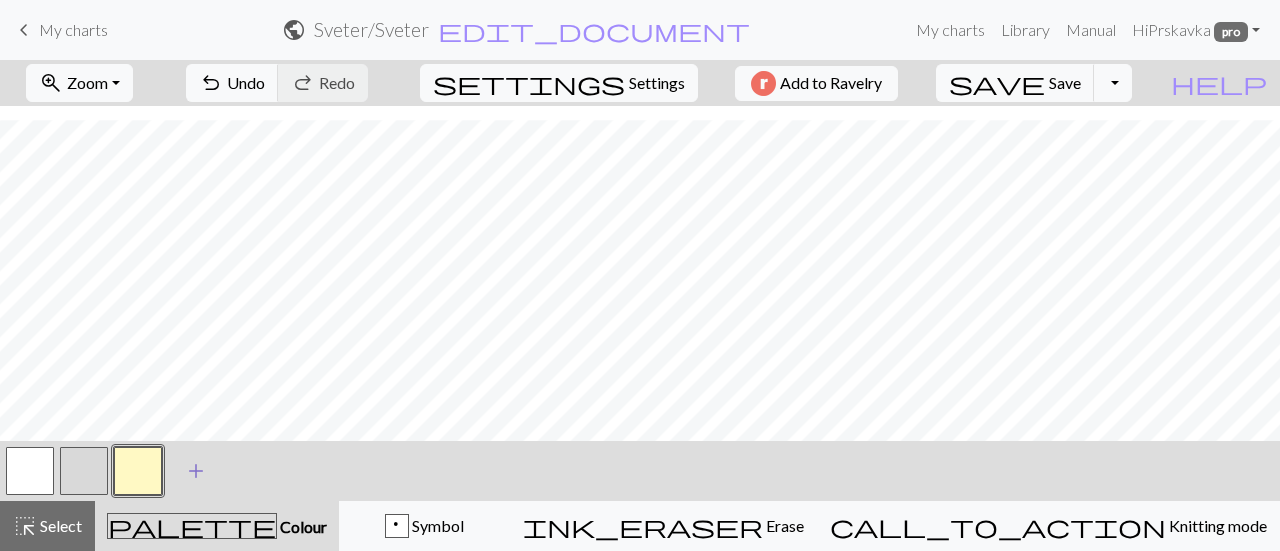 click on "add" at bounding box center (196, 471) 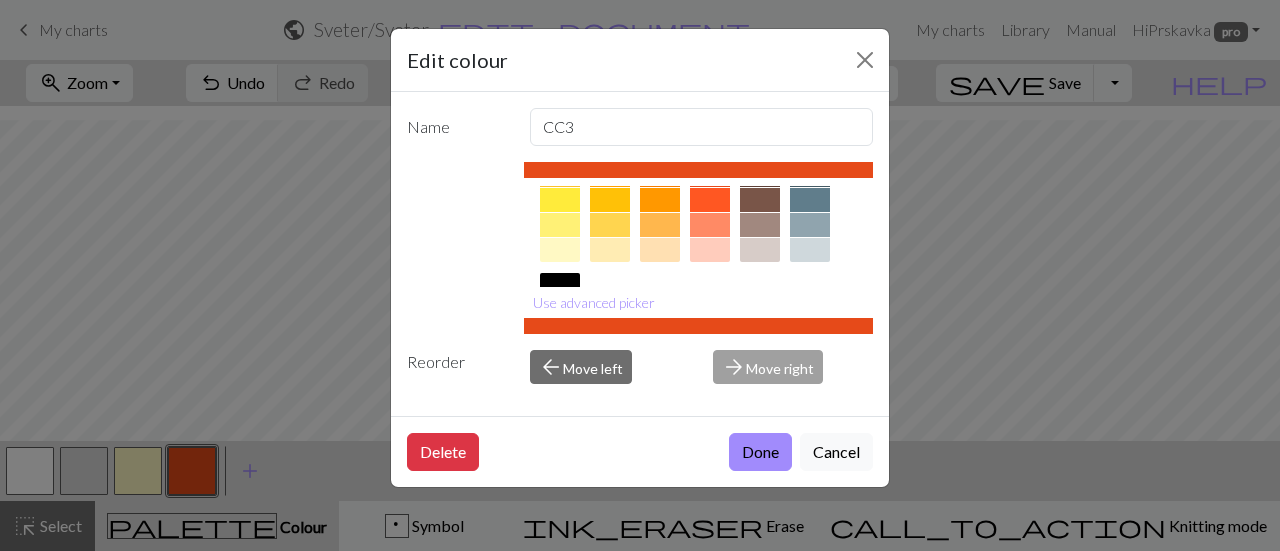 scroll, scrollTop: 337, scrollLeft: 0, axis: vertical 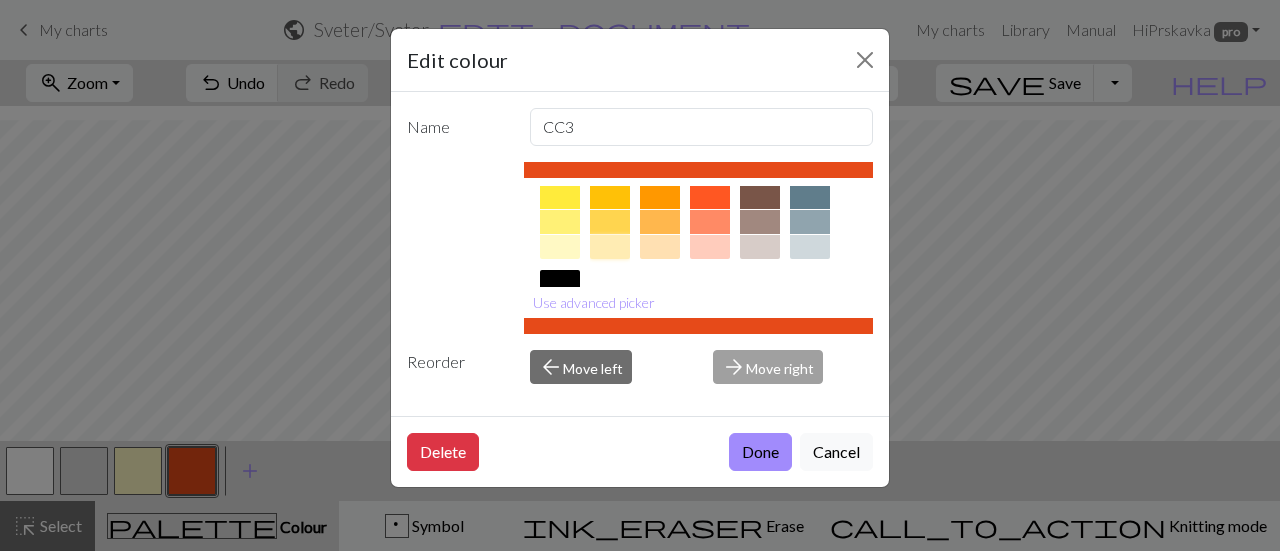 click at bounding box center (610, 247) 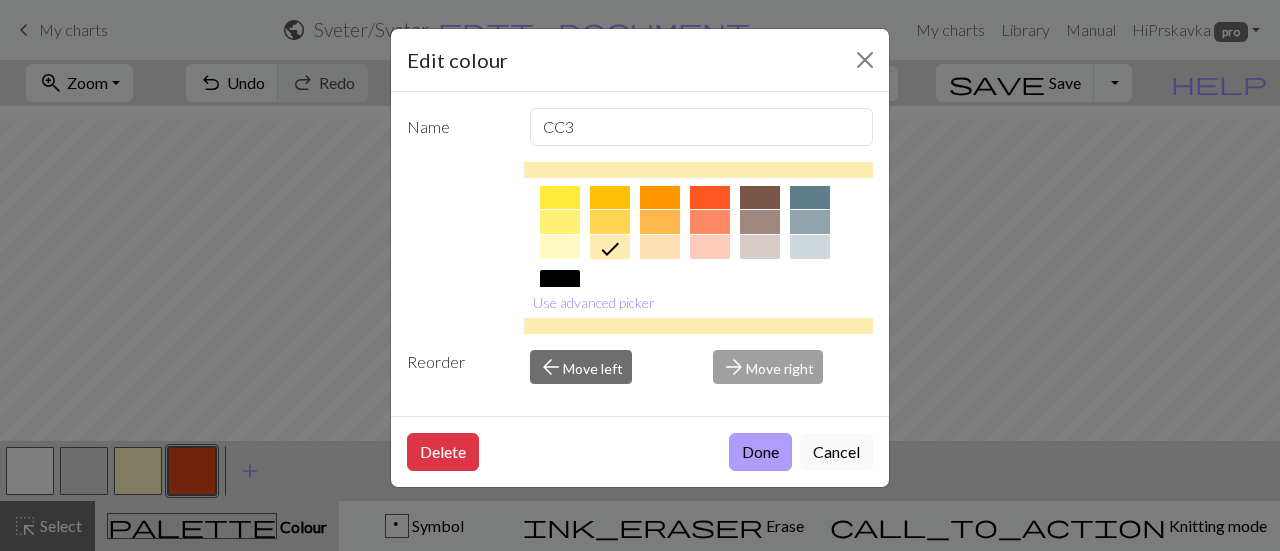click on "Done" at bounding box center (760, 452) 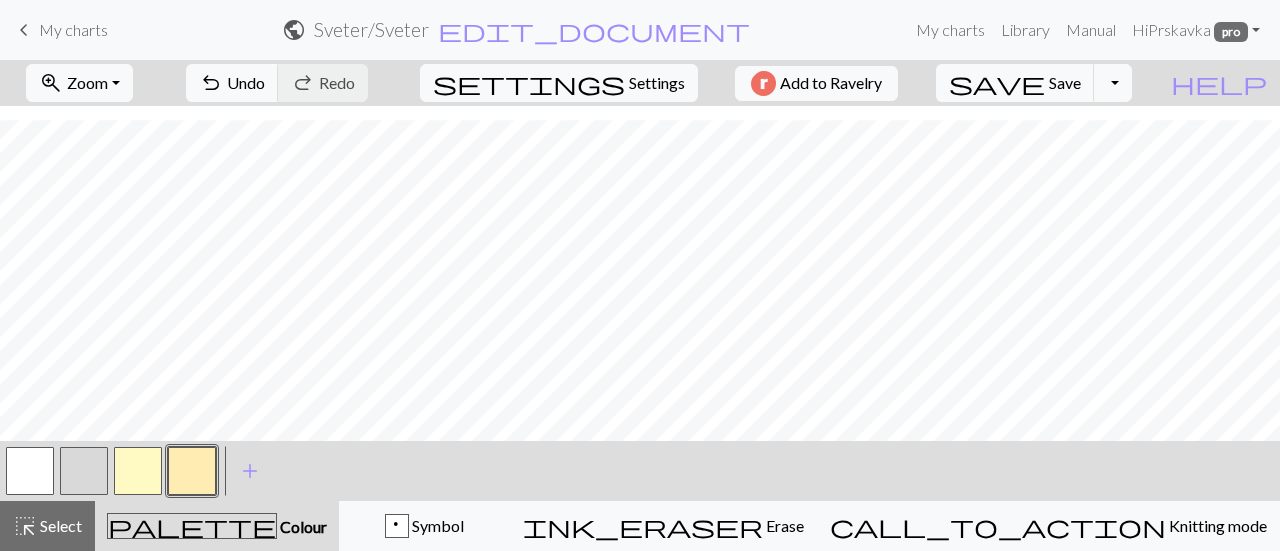 click at bounding box center (192, 471) 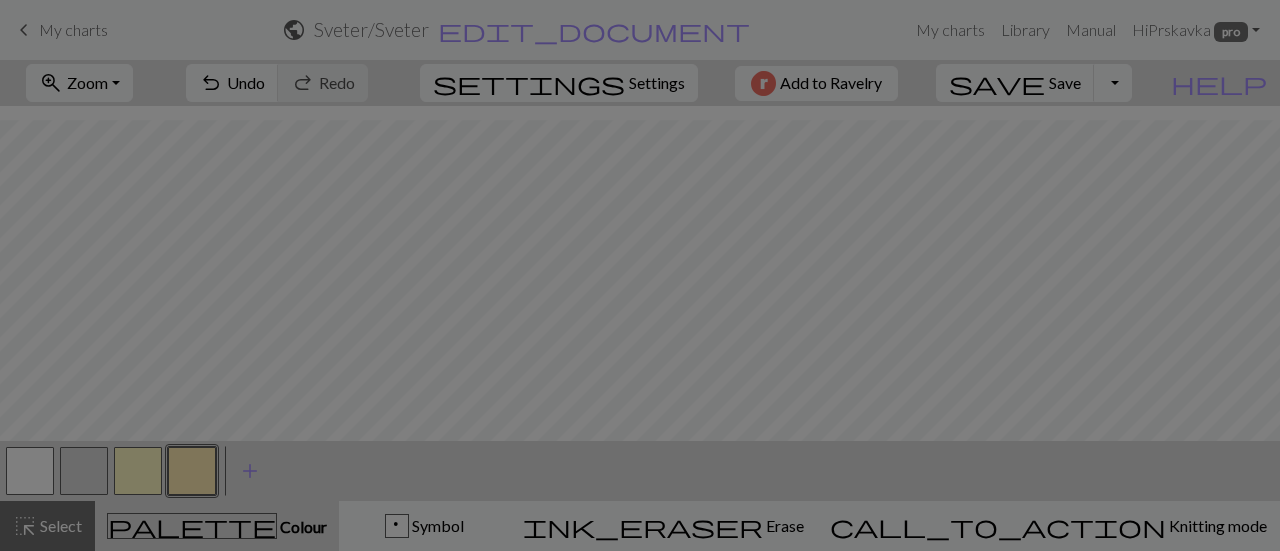 click on "Edit colour Name CC3 Use advanced picker Reorder arrow_back Move left arrow_forward Move right Delete Done Cancel" at bounding box center [640, 275] 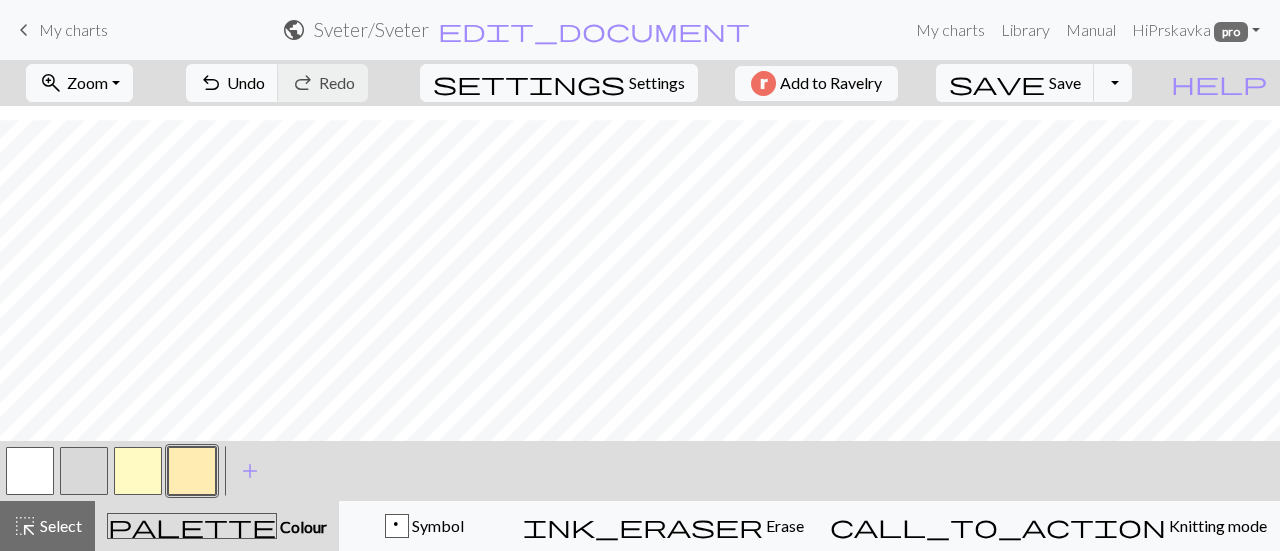 click at bounding box center [192, 471] 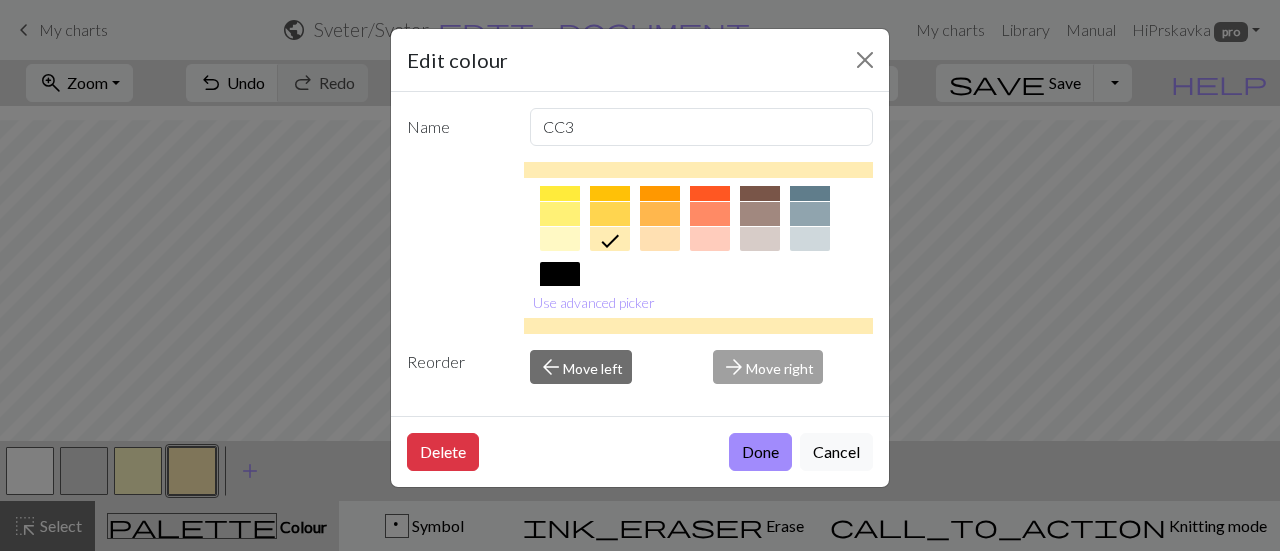 scroll, scrollTop: 347, scrollLeft: 0, axis: vertical 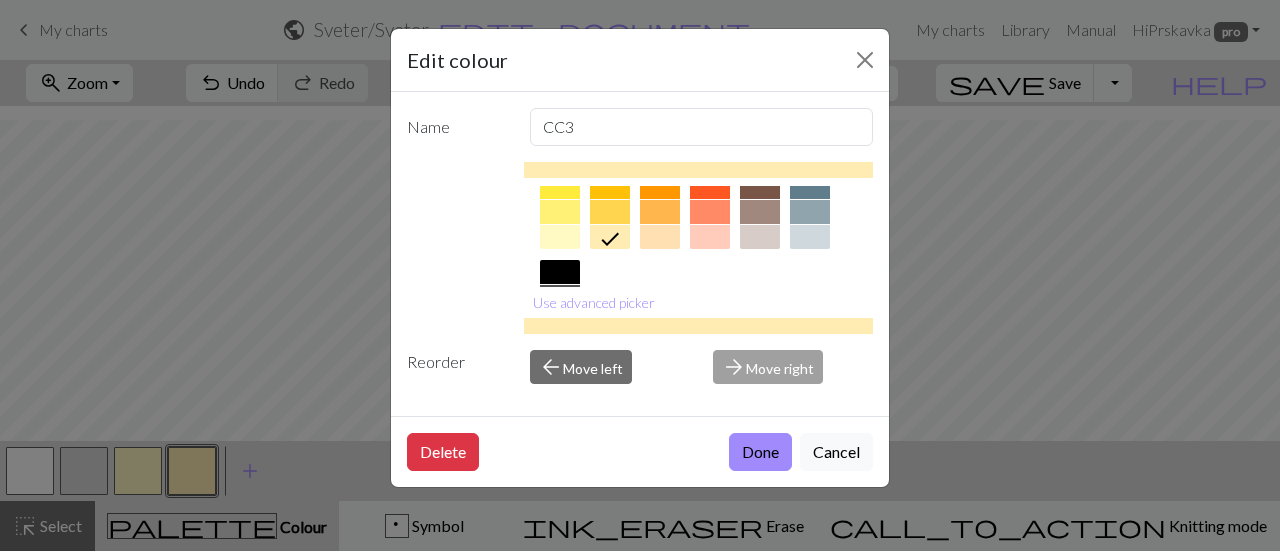 click at bounding box center (710, 237) 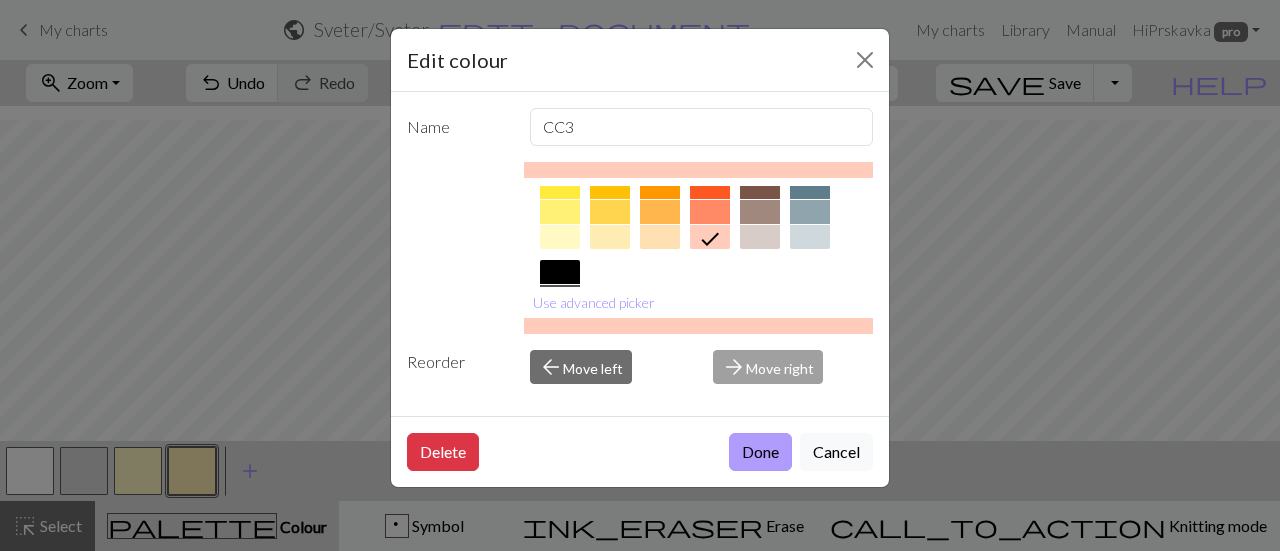 click on "Done" at bounding box center [760, 452] 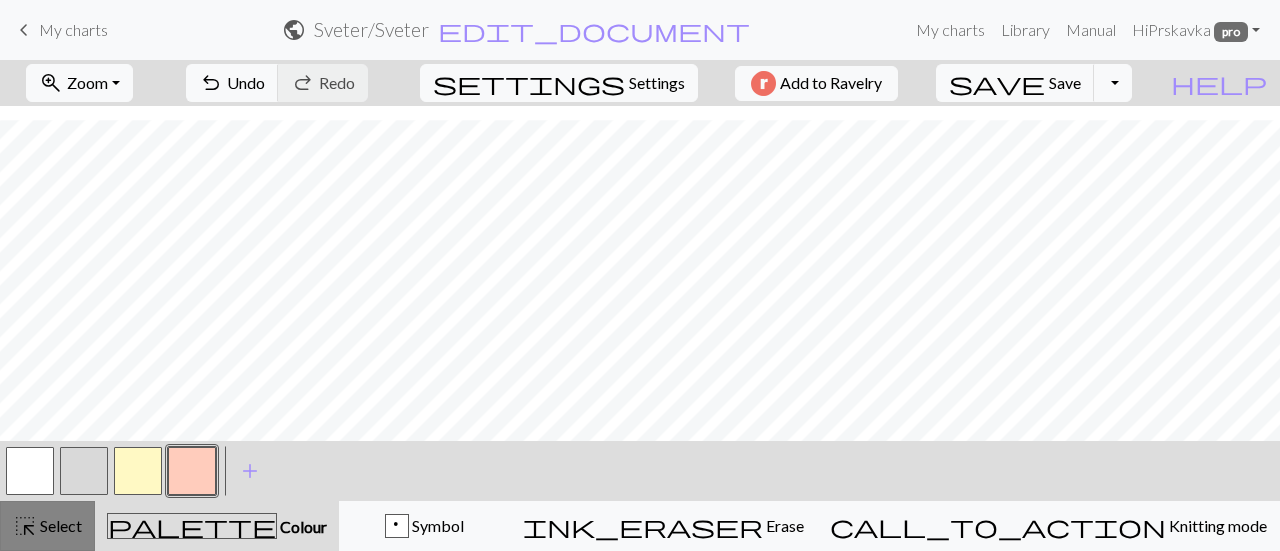 click on "Select" at bounding box center [59, 525] 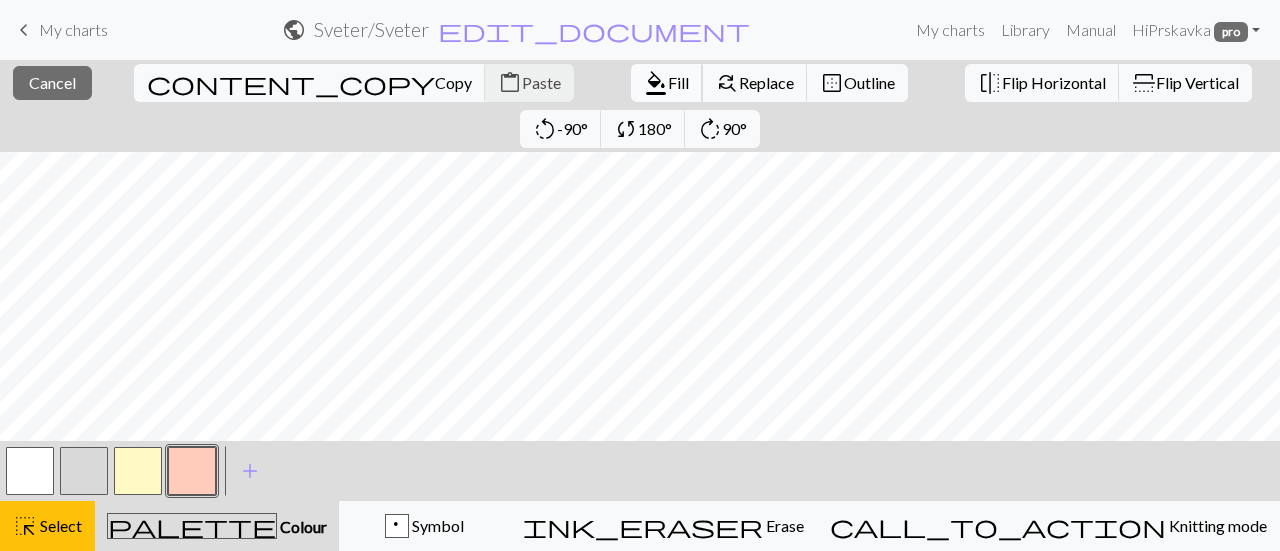click on "Fill" at bounding box center [678, 82] 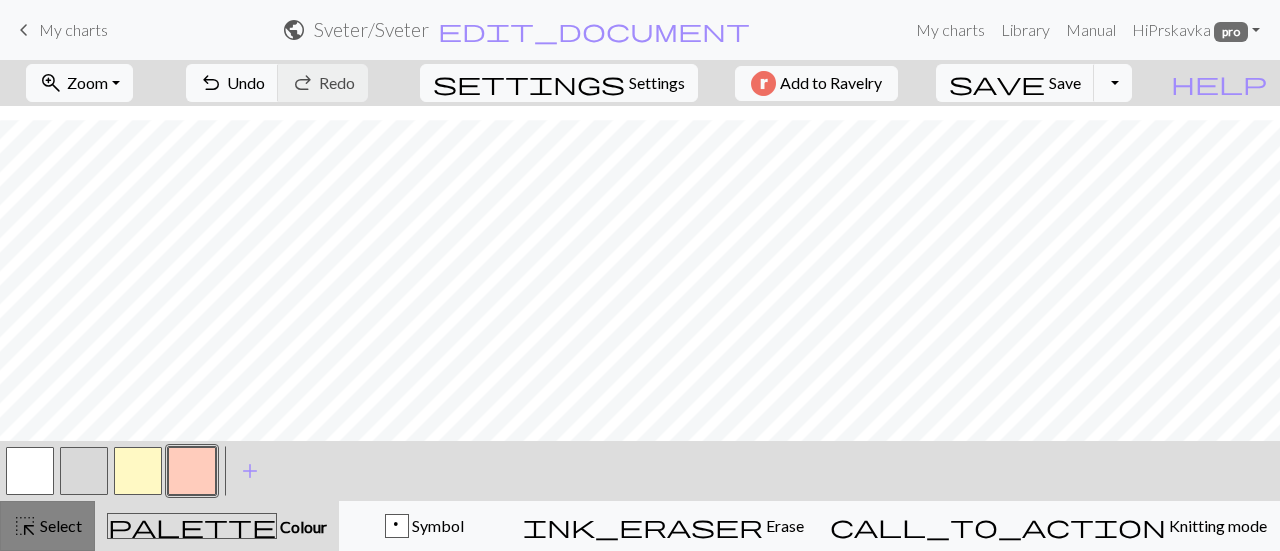 click on "highlight_alt   Select   Select" at bounding box center (47, 526) 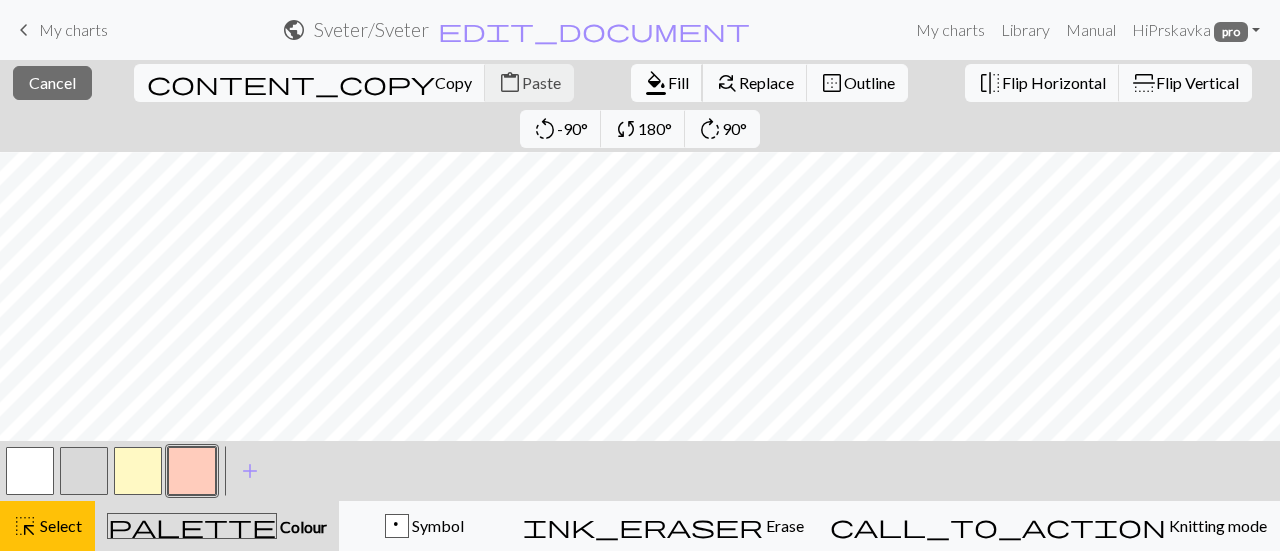click on "Fill" at bounding box center [678, 82] 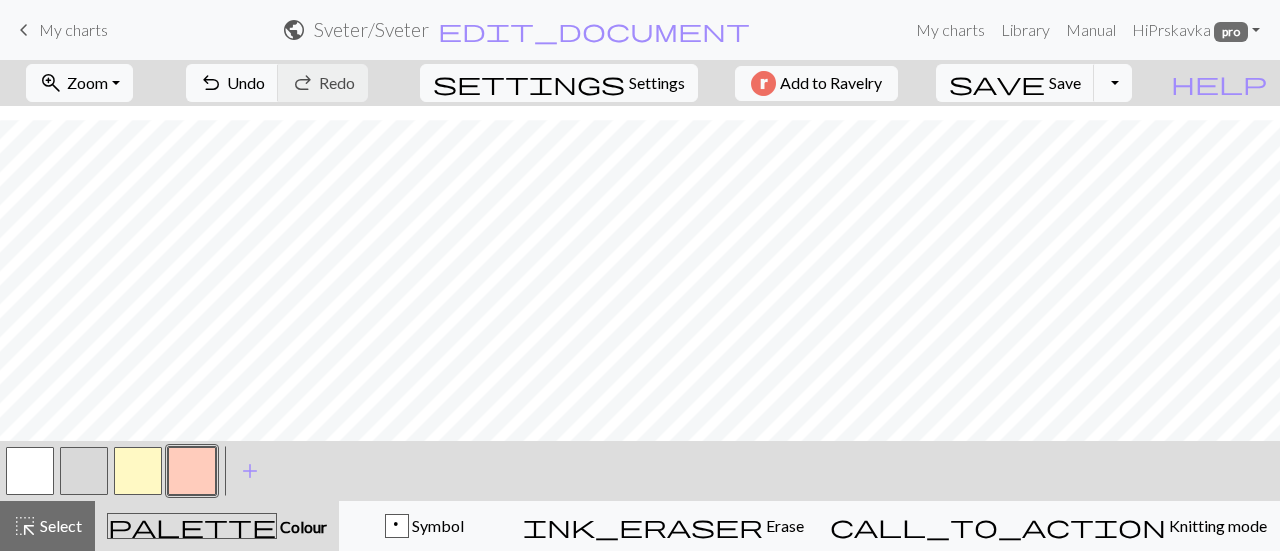 click at bounding box center (30, 471) 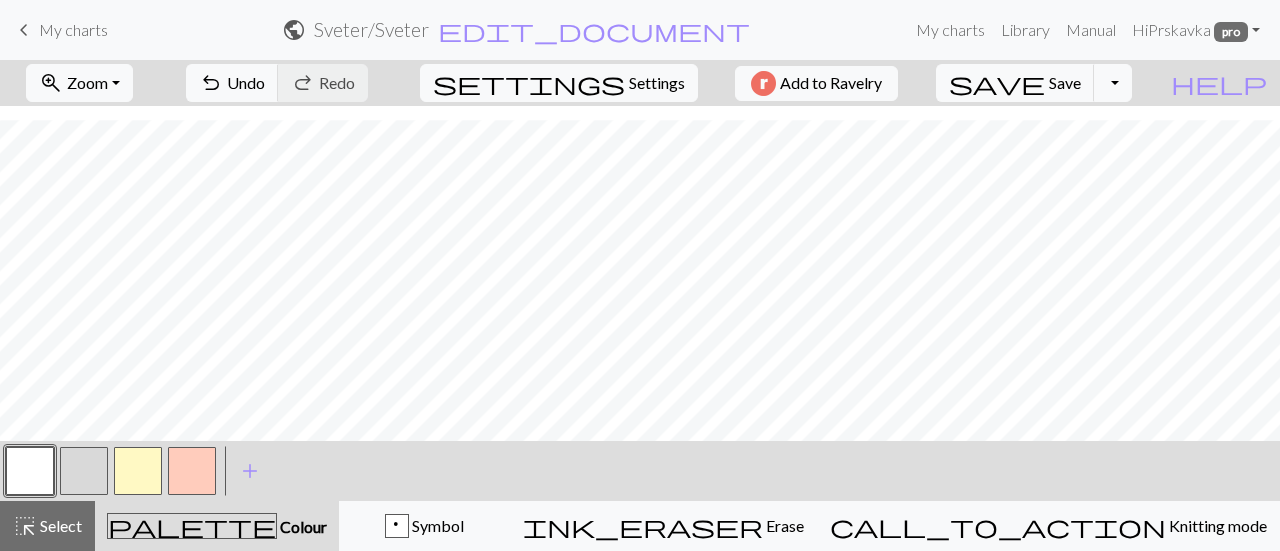 click at bounding box center (192, 471) 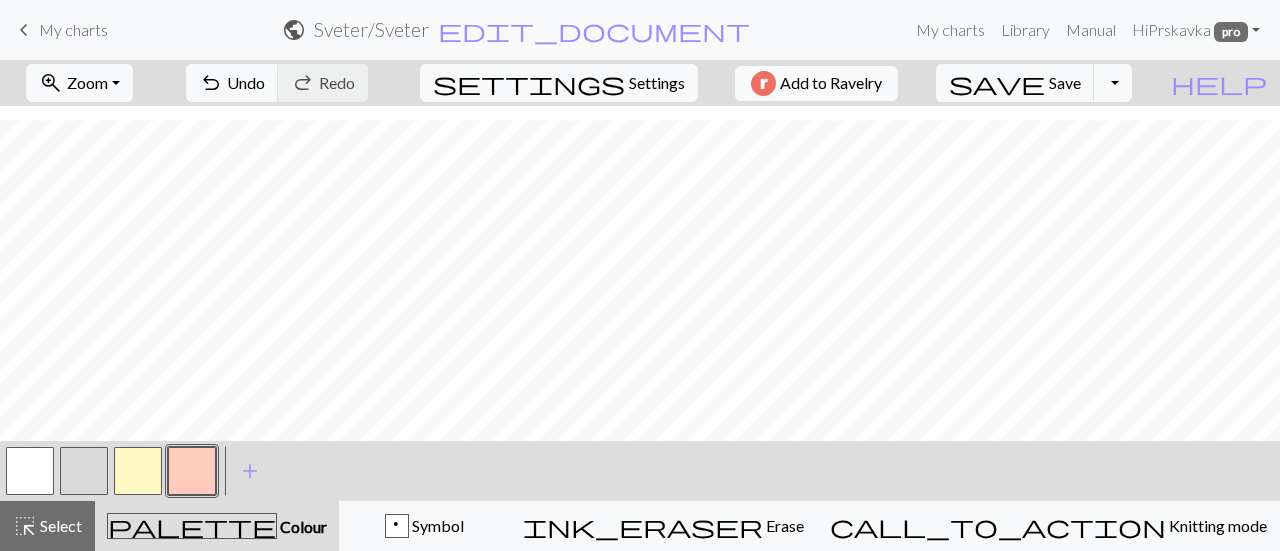 click at bounding box center (30, 471) 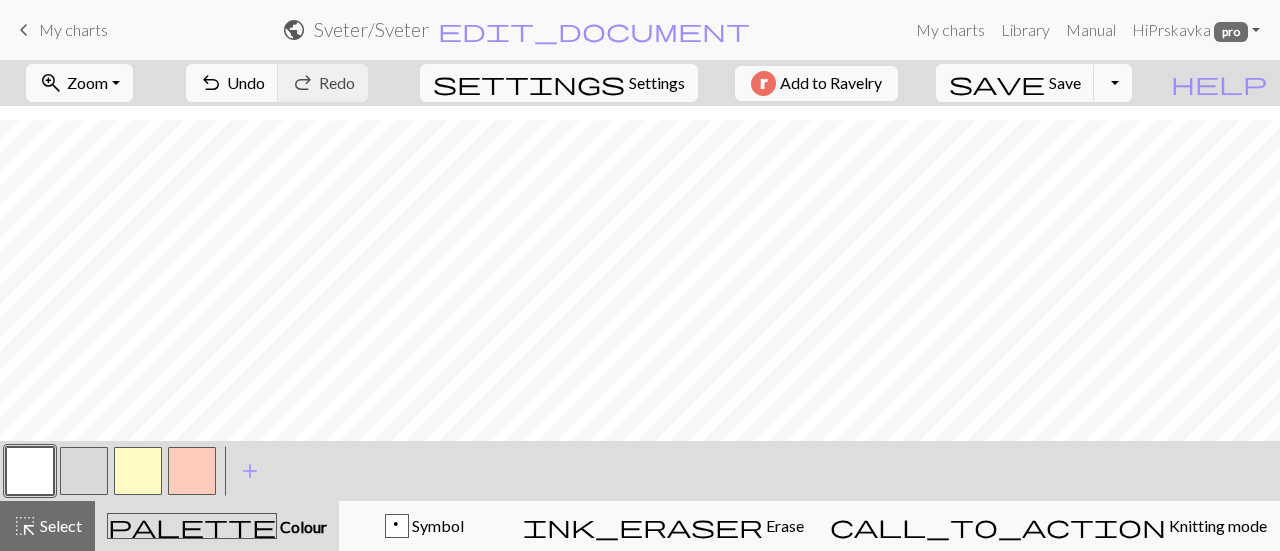 click at bounding box center (192, 471) 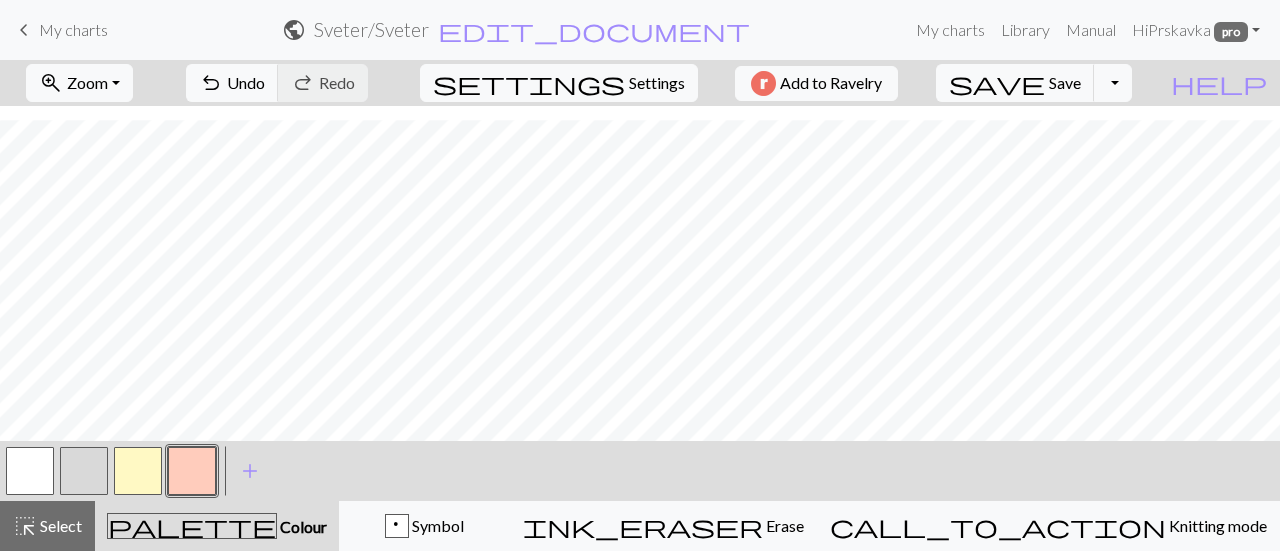 click at bounding box center (30, 471) 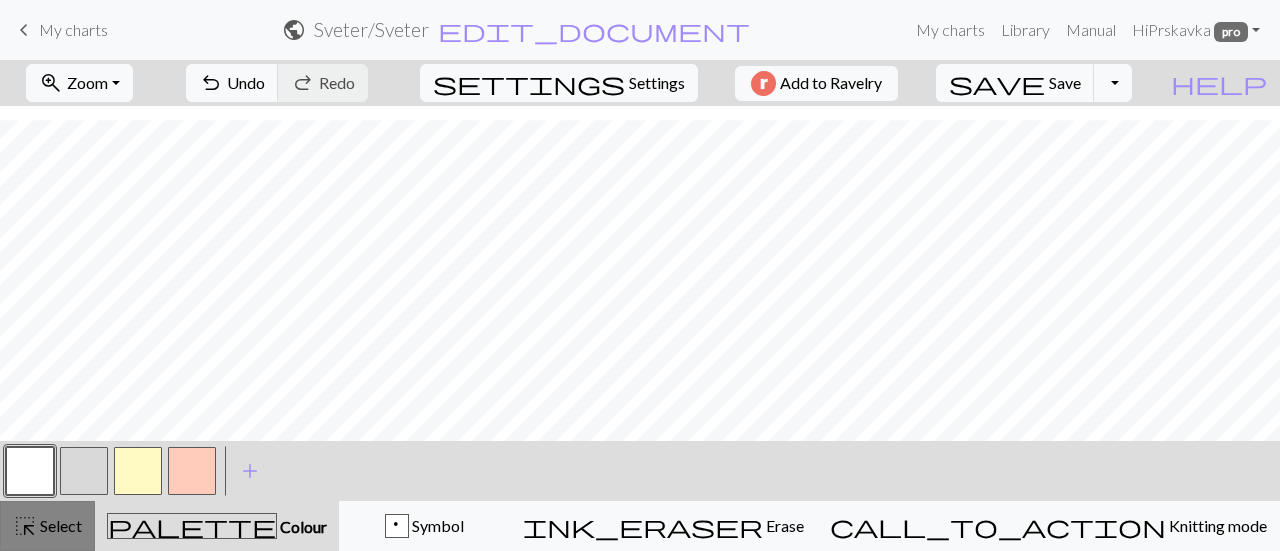 click on "highlight_alt   Select   Select" at bounding box center (47, 526) 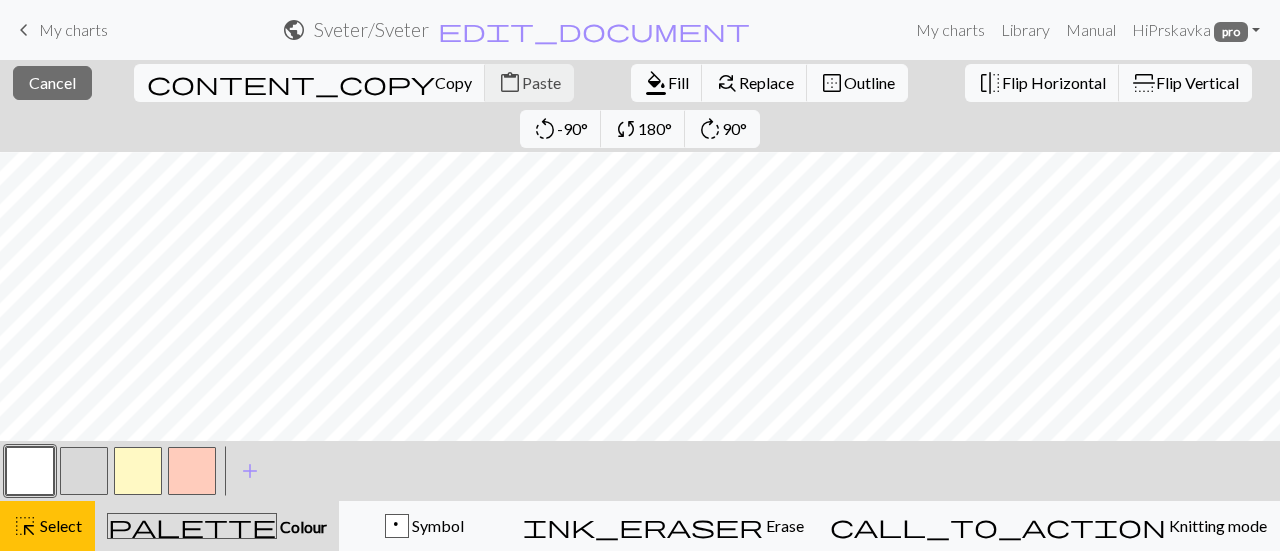 click at bounding box center [192, 471] 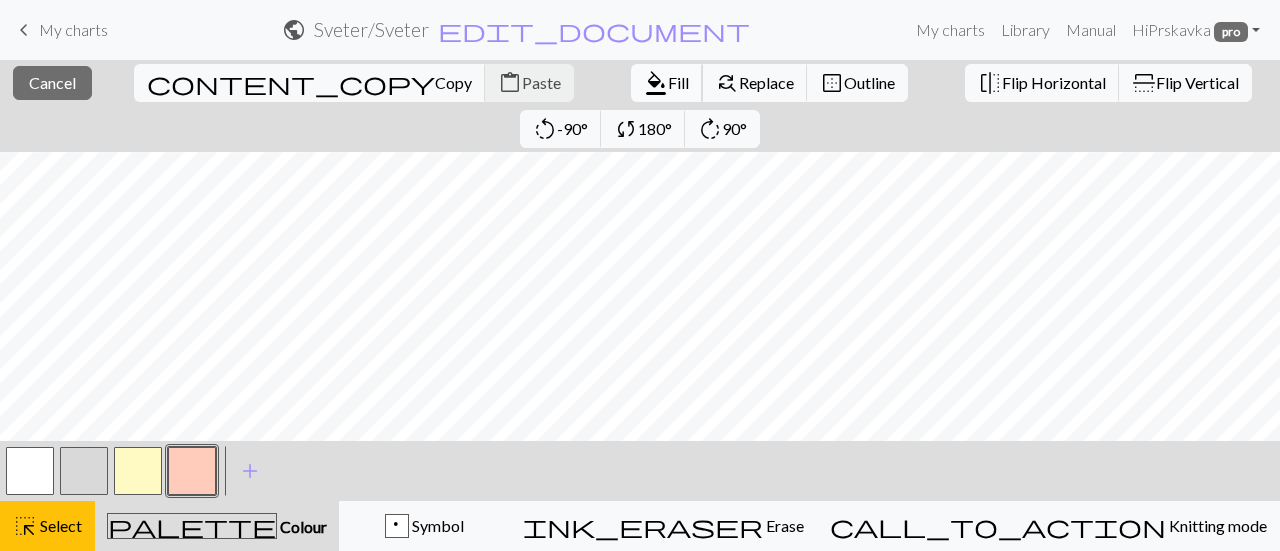 click on "Fill" at bounding box center (678, 82) 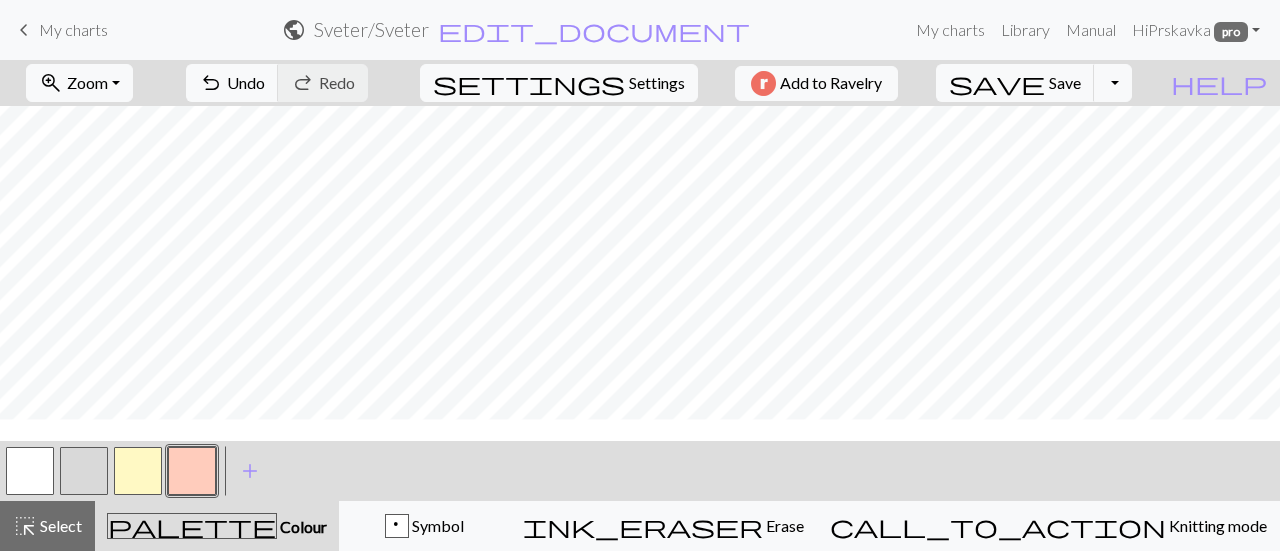 scroll, scrollTop: 421, scrollLeft: 0, axis: vertical 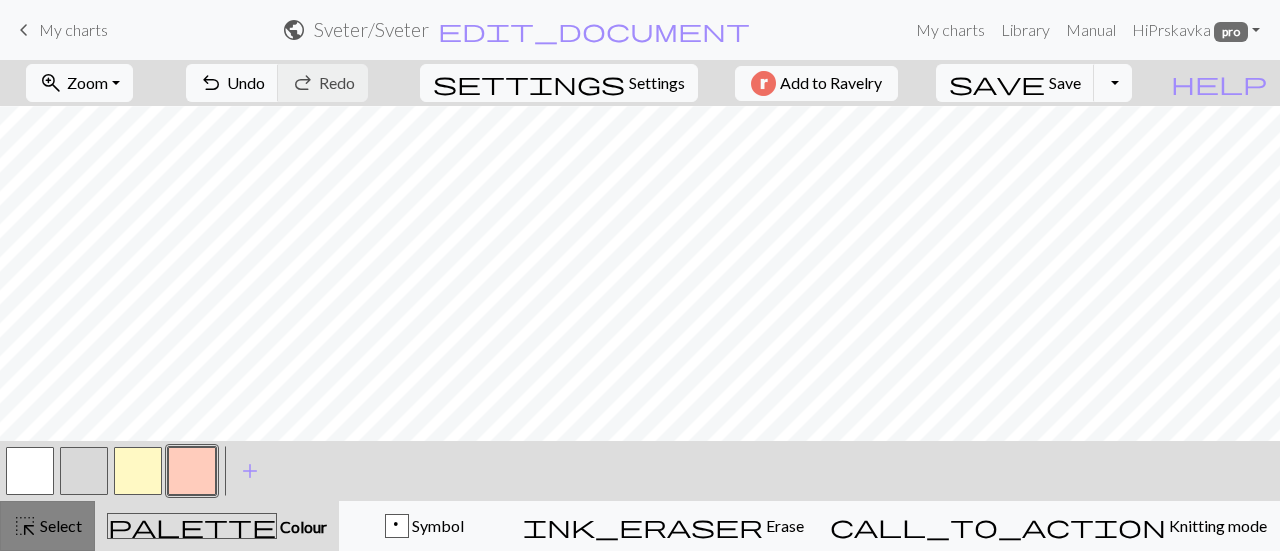 click on "highlight_alt   Select   Select" at bounding box center [47, 526] 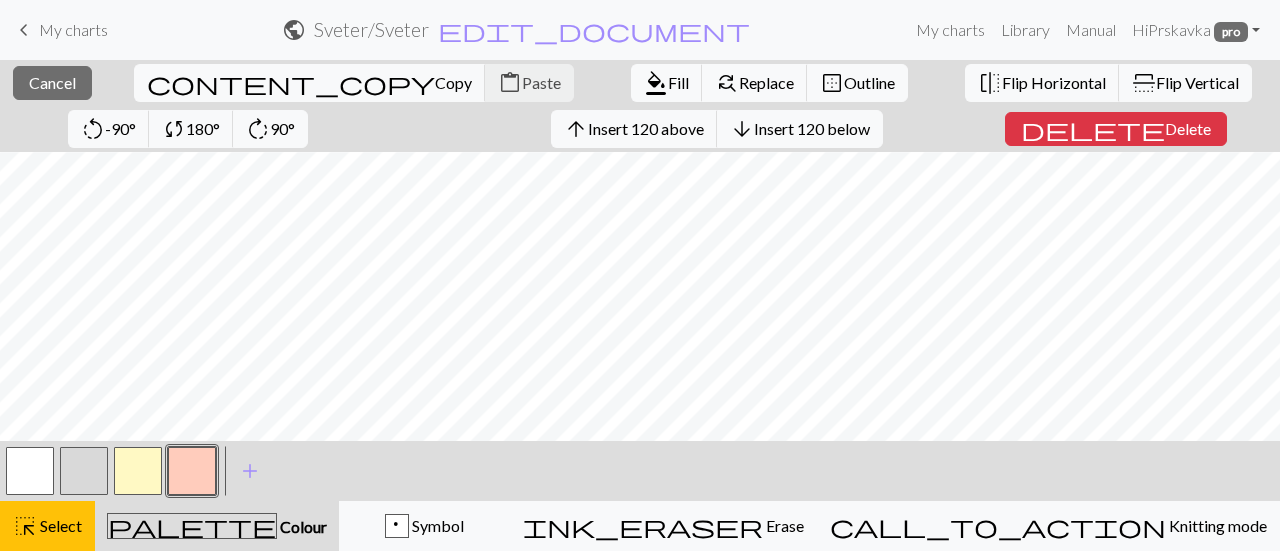 click at bounding box center [192, 471] 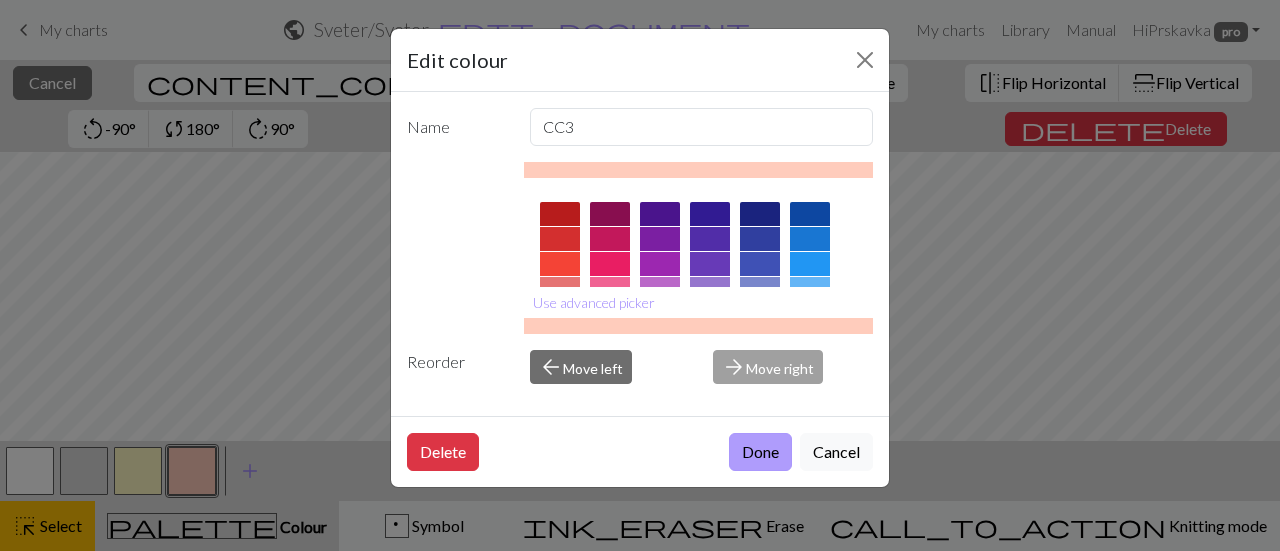 click on "Done" at bounding box center (760, 452) 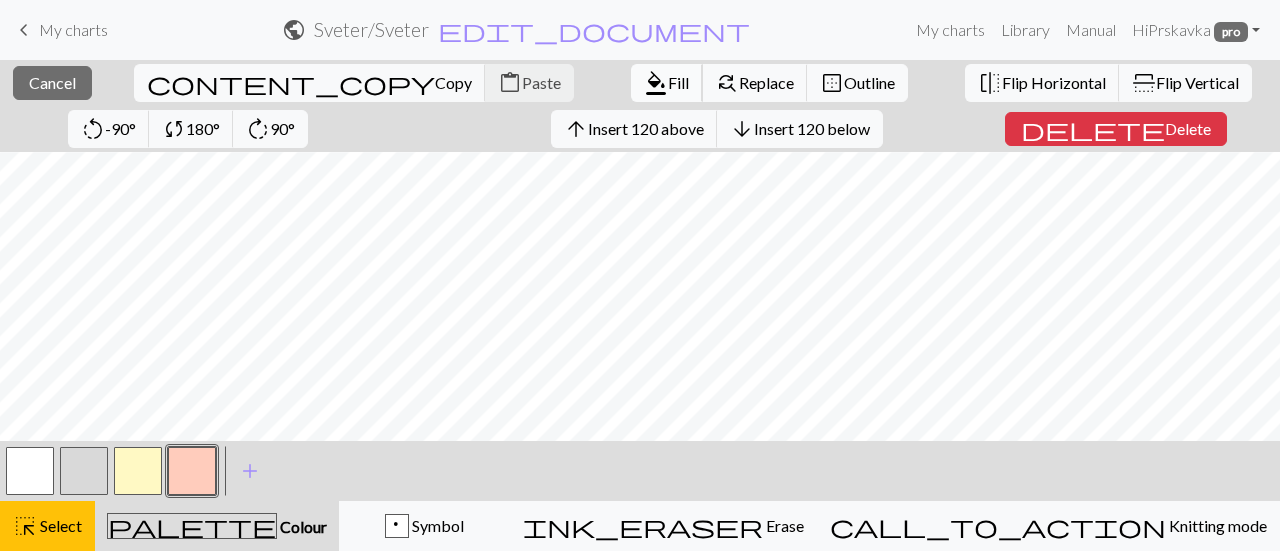click on "Fill" at bounding box center (678, 82) 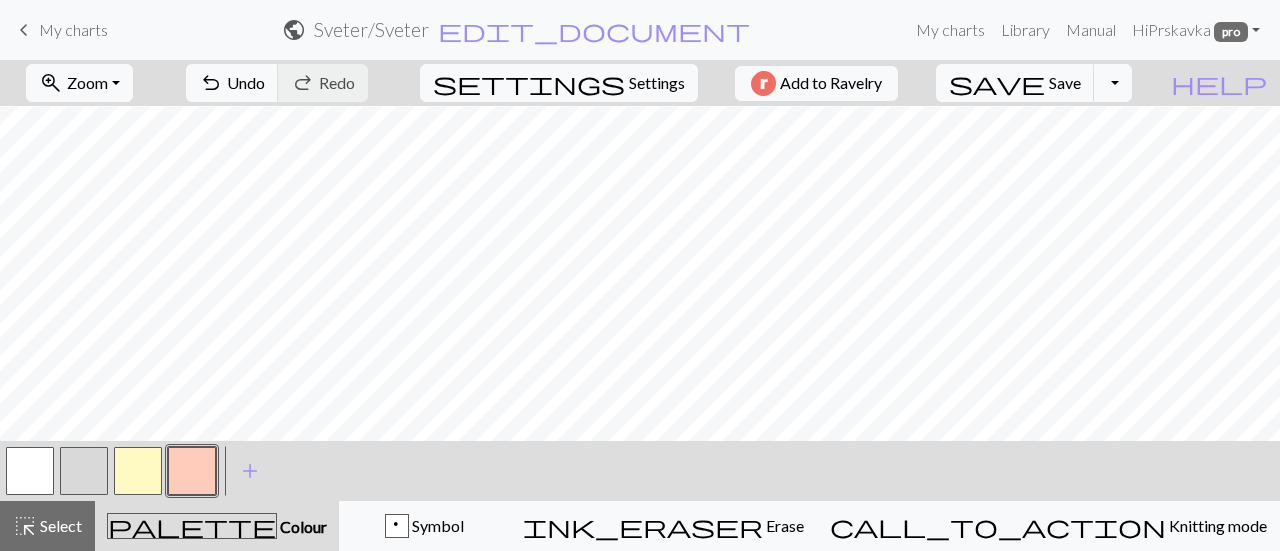 scroll, scrollTop: 949, scrollLeft: 0, axis: vertical 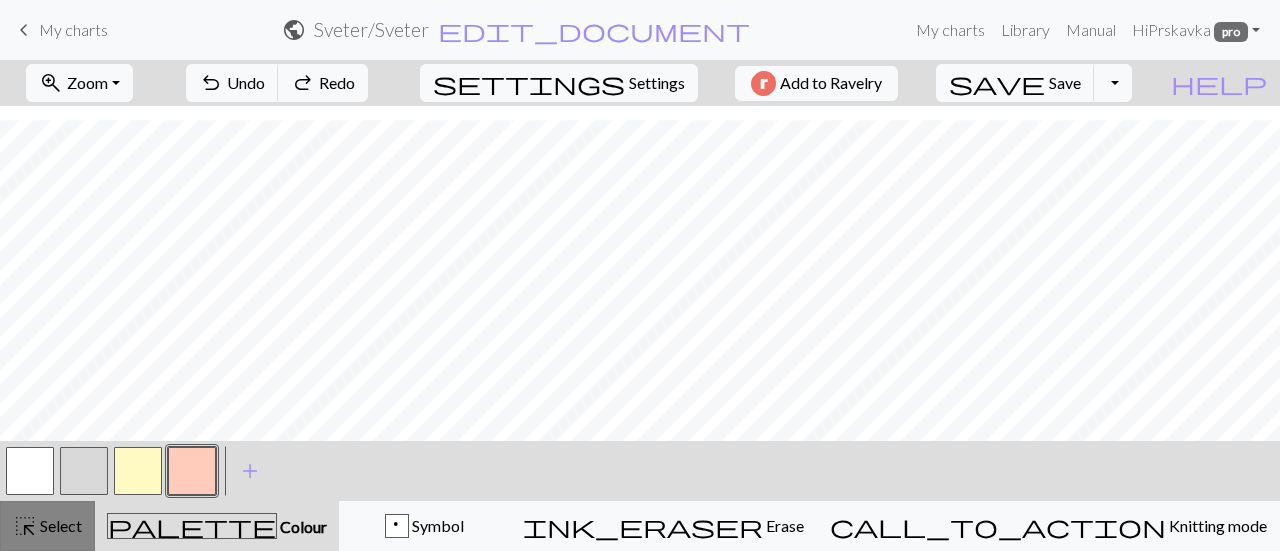 click on "Select" at bounding box center (59, 525) 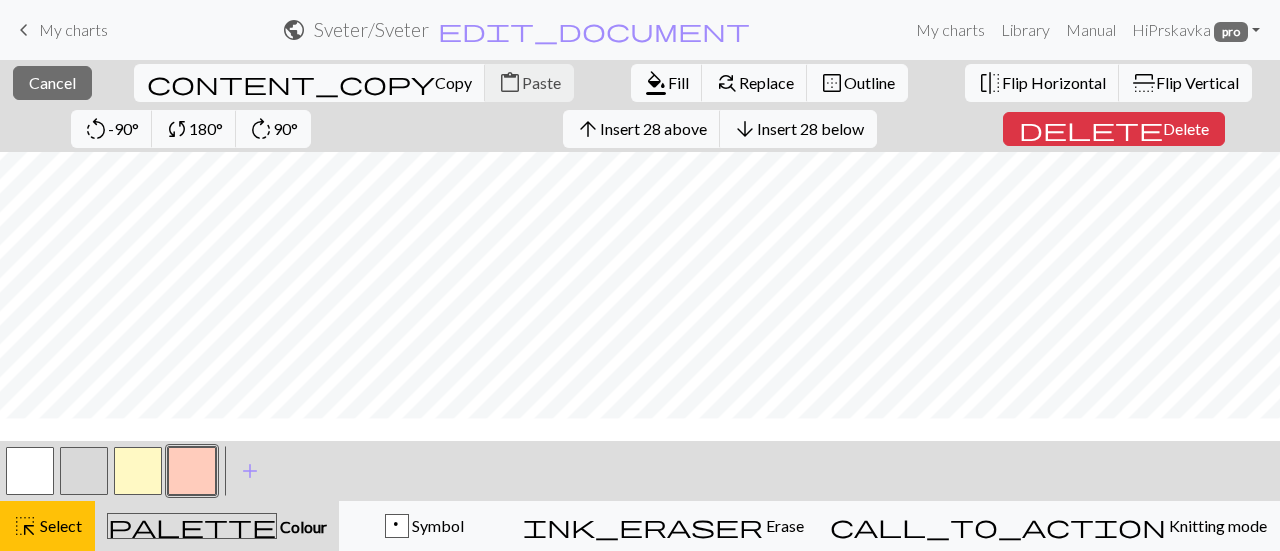 scroll, scrollTop: 447, scrollLeft: 0, axis: vertical 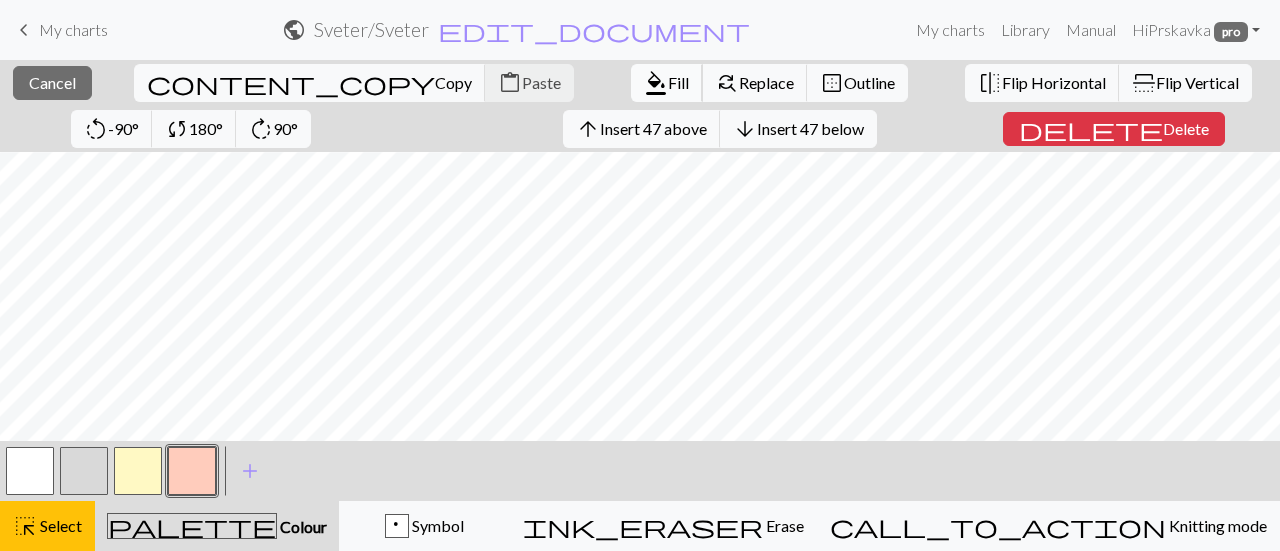 click on "Fill" at bounding box center [678, 82] 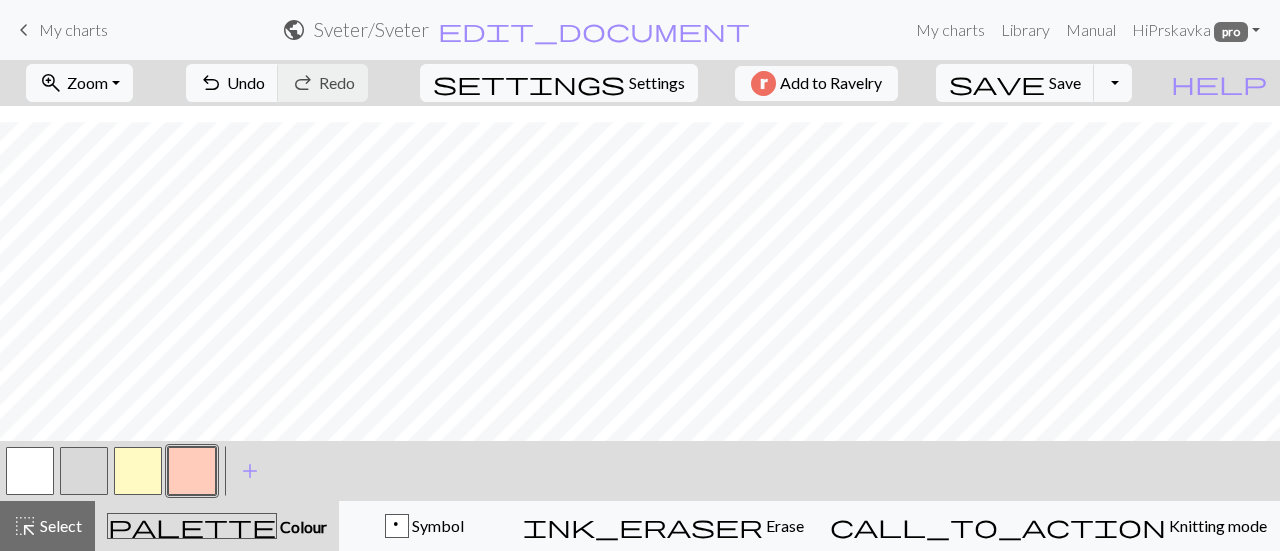 scroll, scrollTop: 873, scrollLeft: 0, axis: vertical 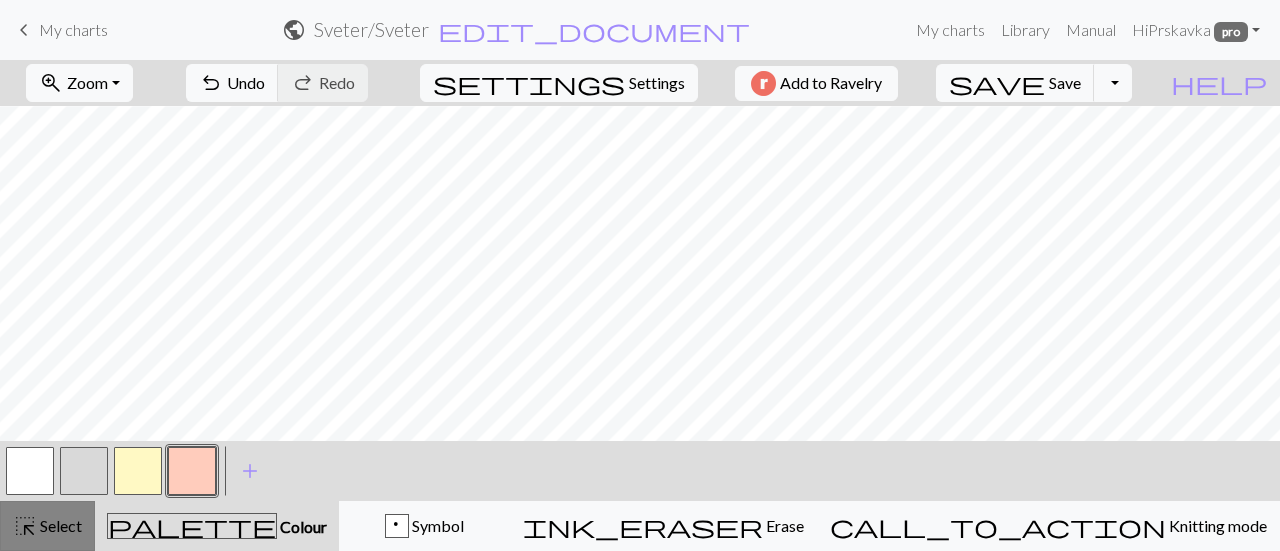 click on "Select" at bounding box center (59, 525) 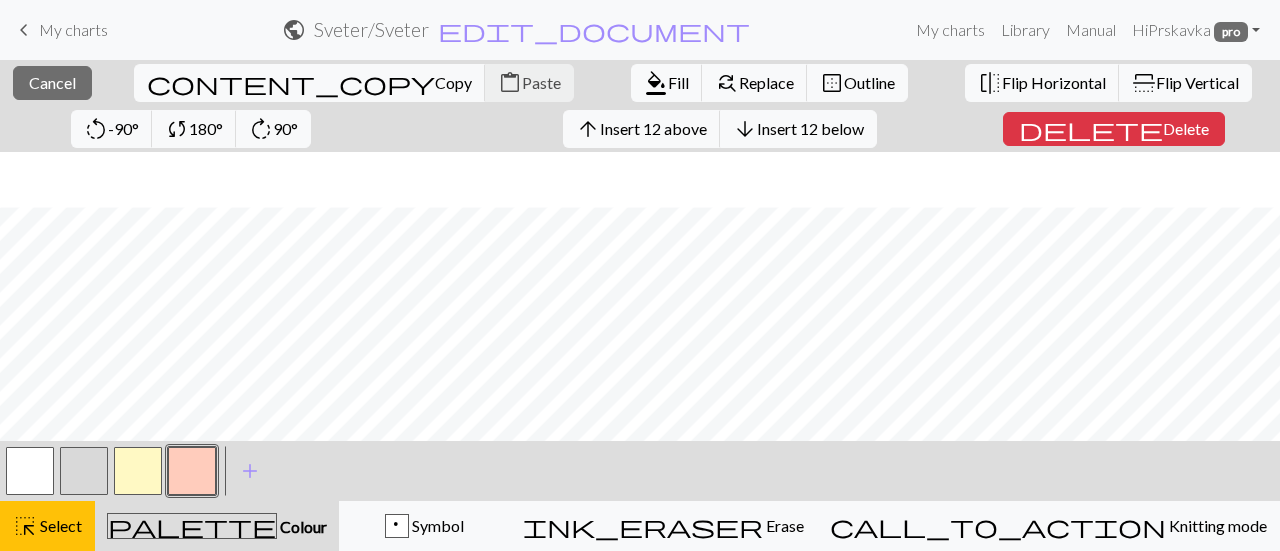 scroll, scrollTop: 932, scrollLeft: 0, axis: vertical 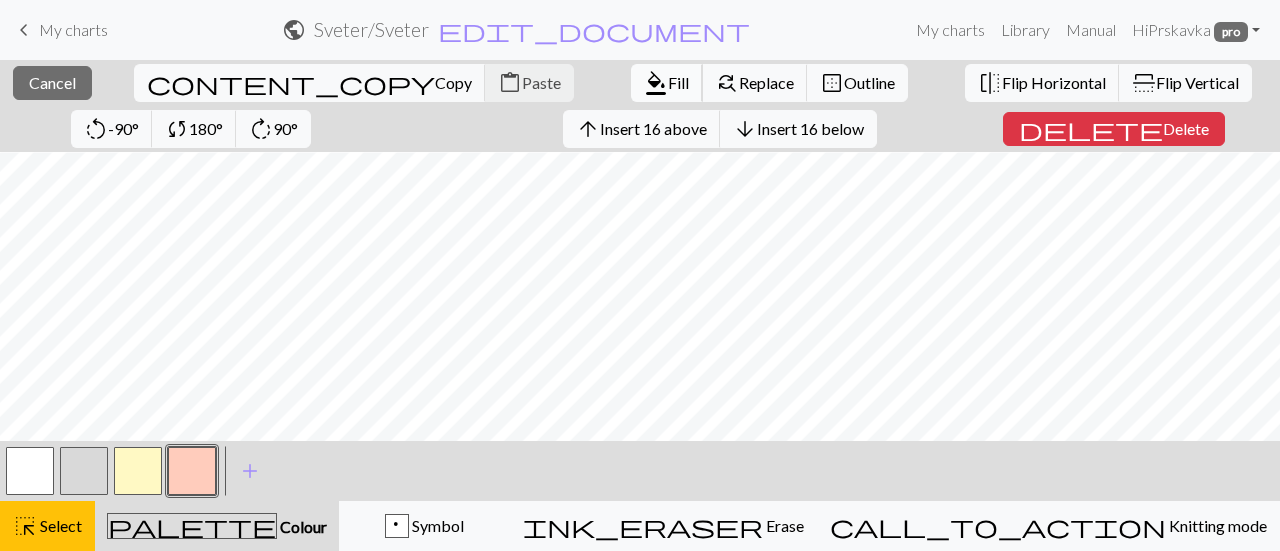 click on "Fill" at bounding box center (678, 82) 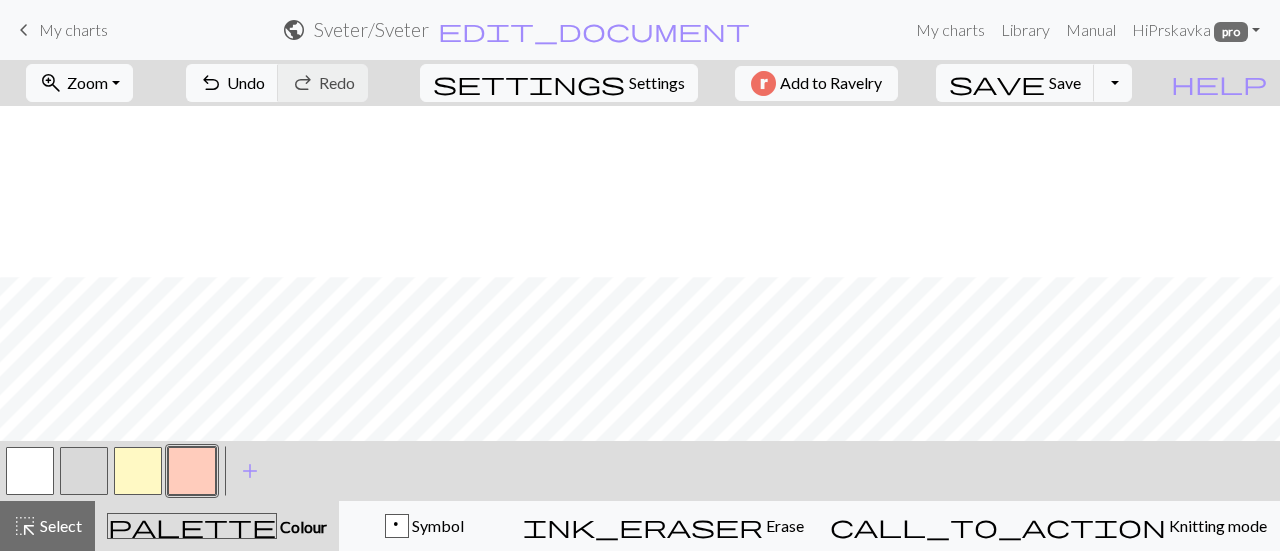 scroll, scrollTop: 949, scrollLeft: 0, axis: vertical 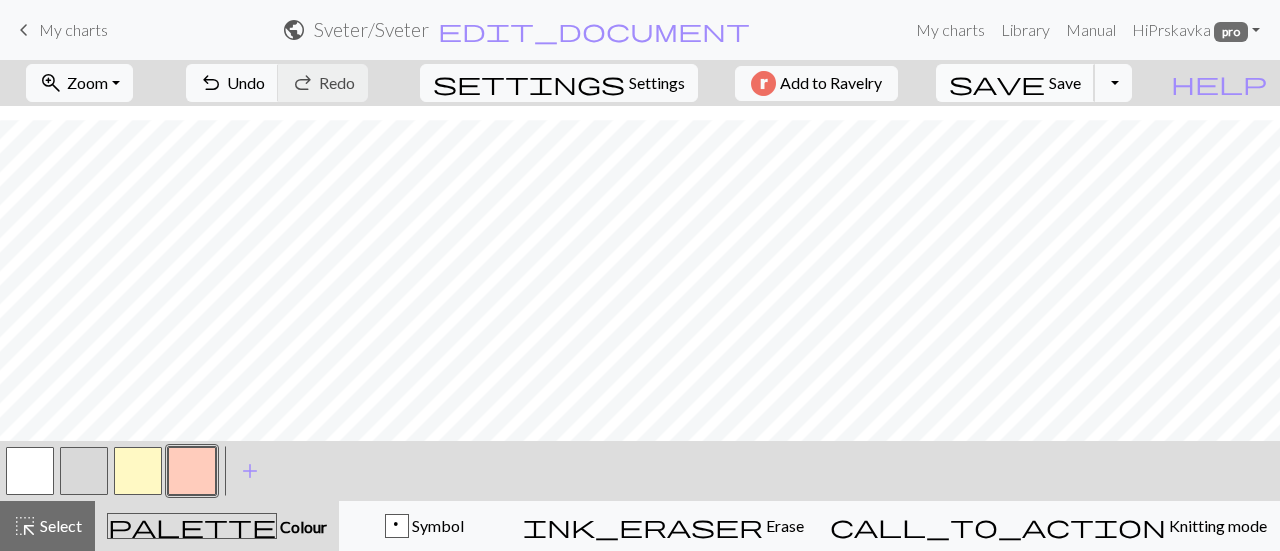 click on "Save" at bounding box center [1065, 82] 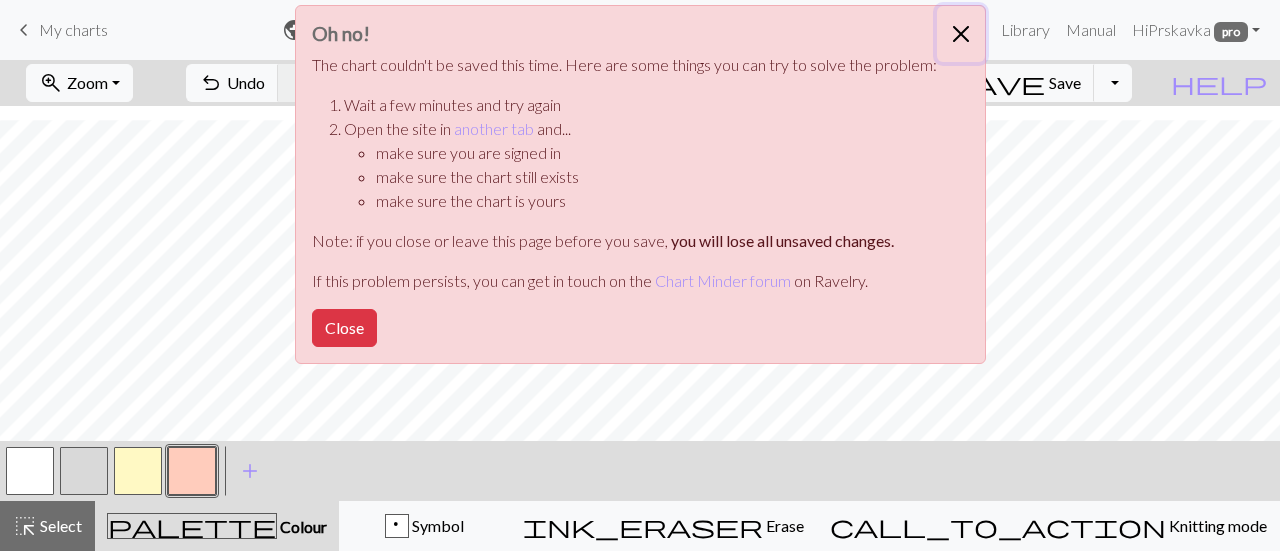 click at bounding box center [961, 34] 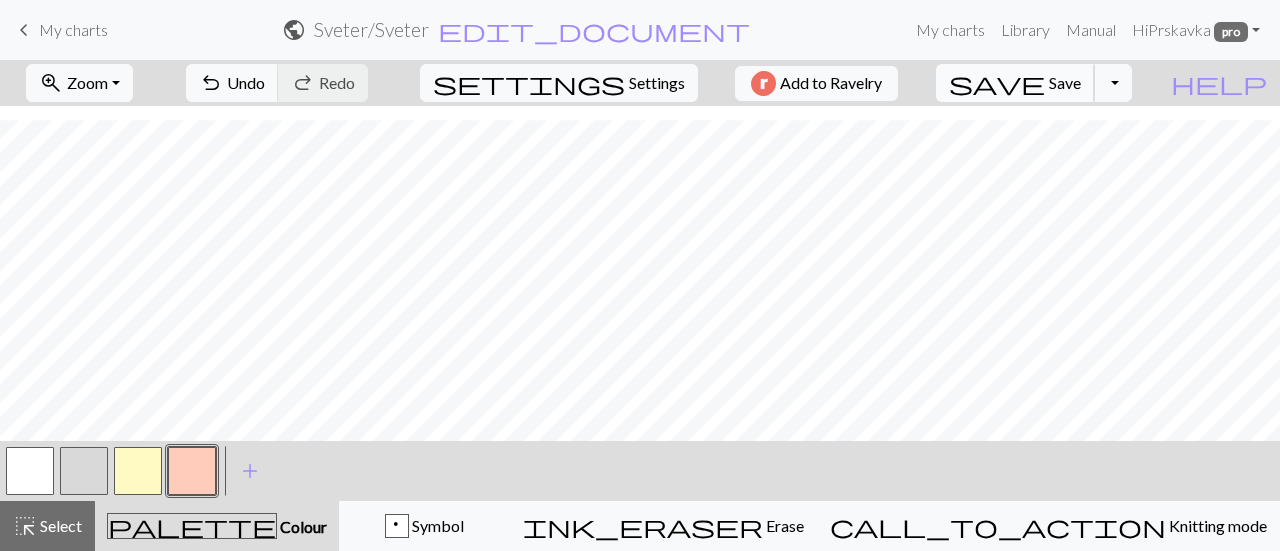 click on "save" at bounding box center [997, 83] 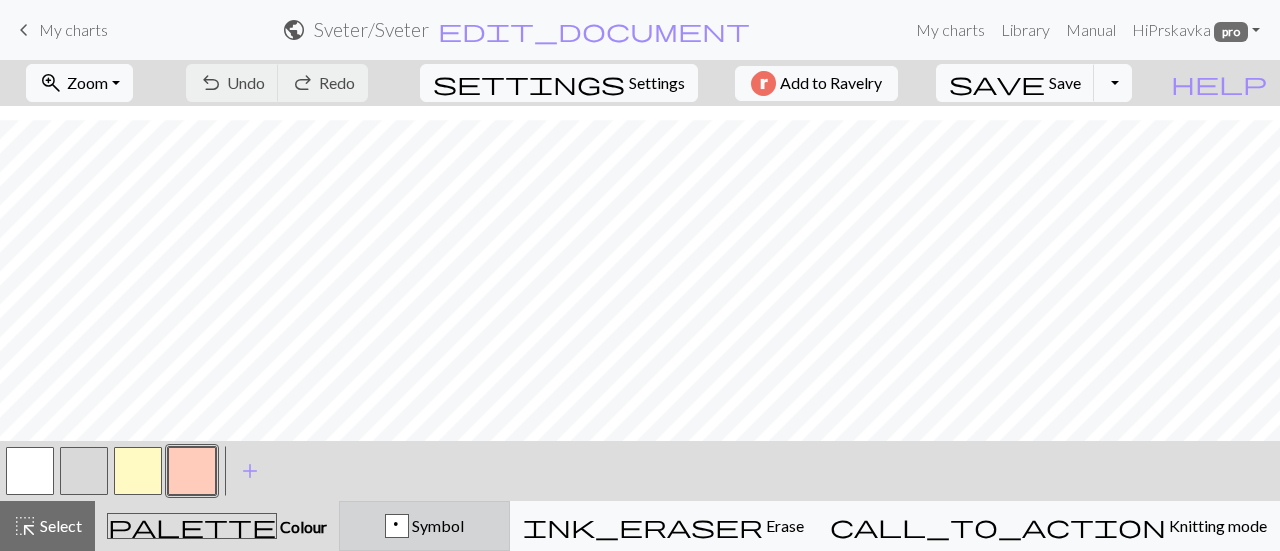 click on "p   Symbol" at bounding box center (424, 526) 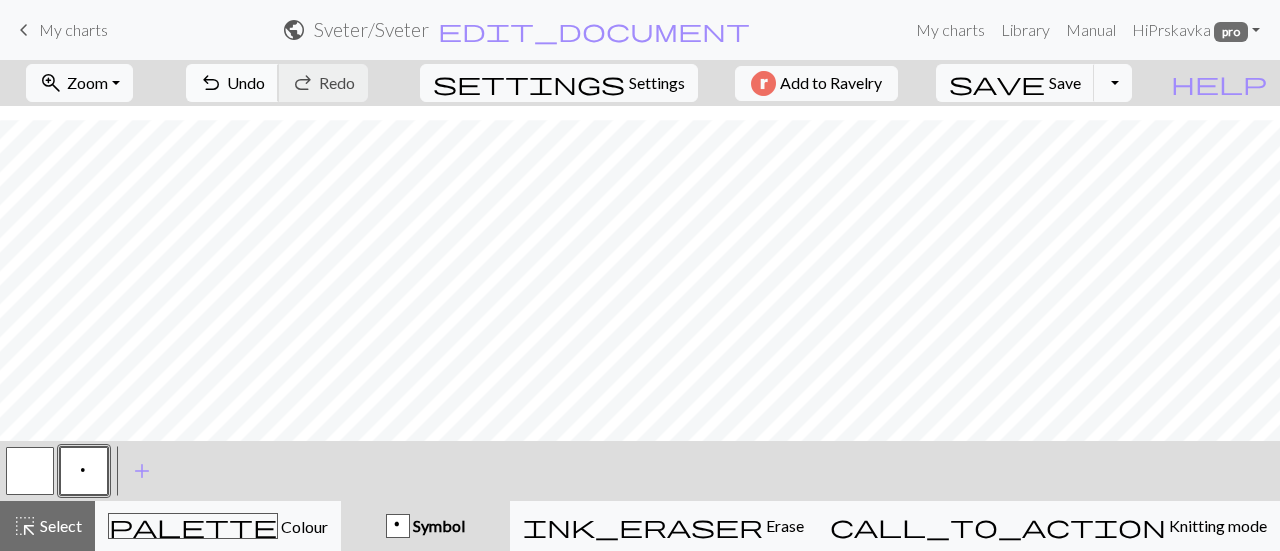 click on "undo Undo Undo" at bounding box center [232, 83] 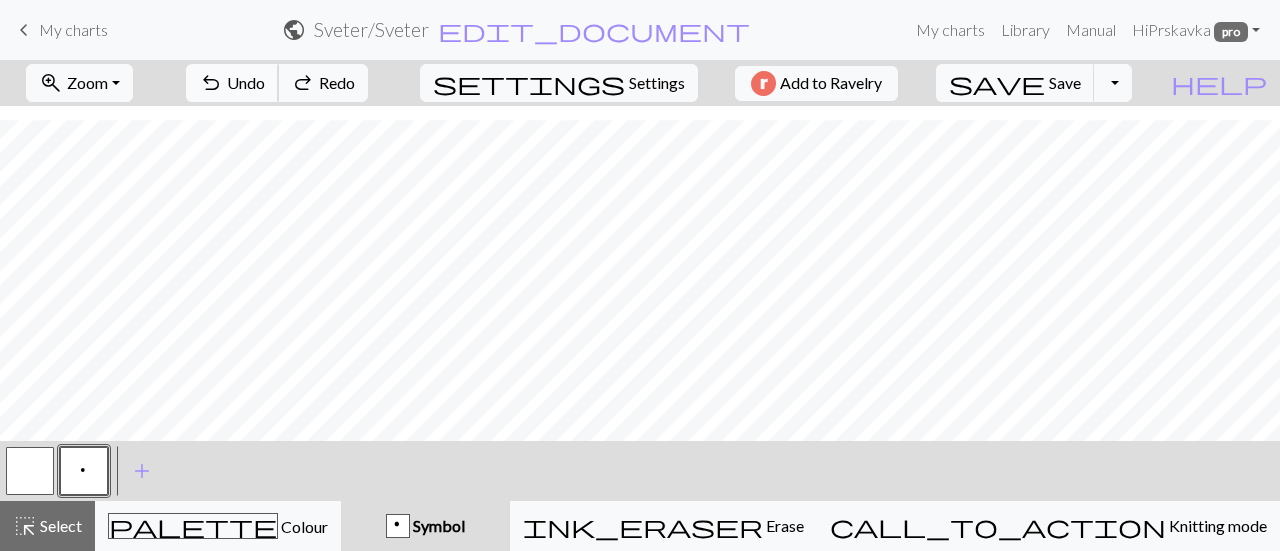 click on "undo Undo Undo" at bounding box center (232, 83) 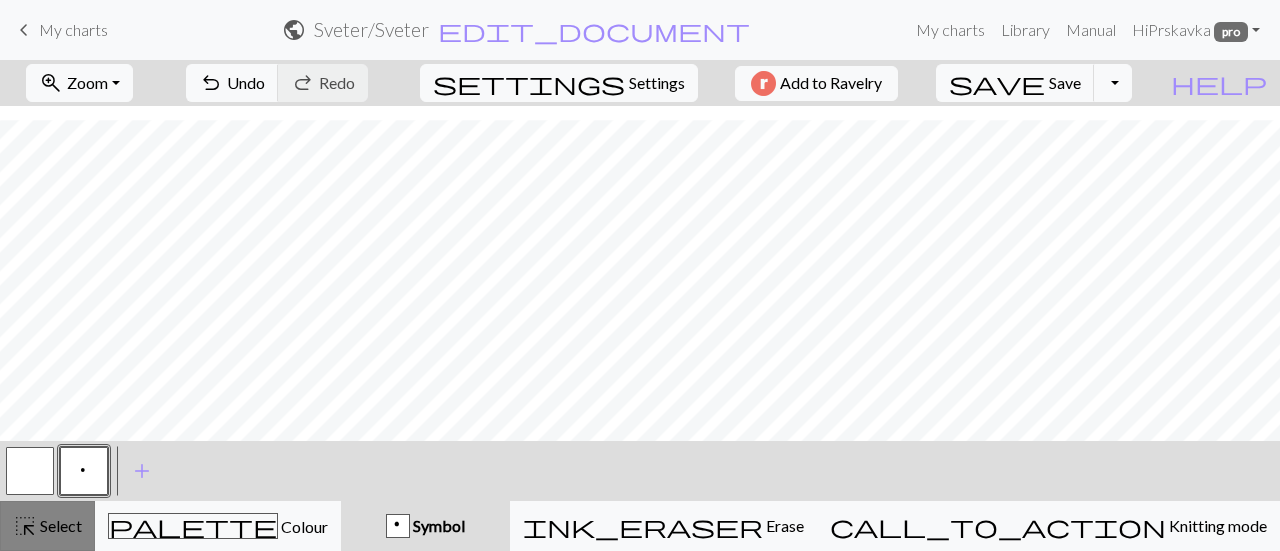 click on "Select" at bounding box center [59, 525] 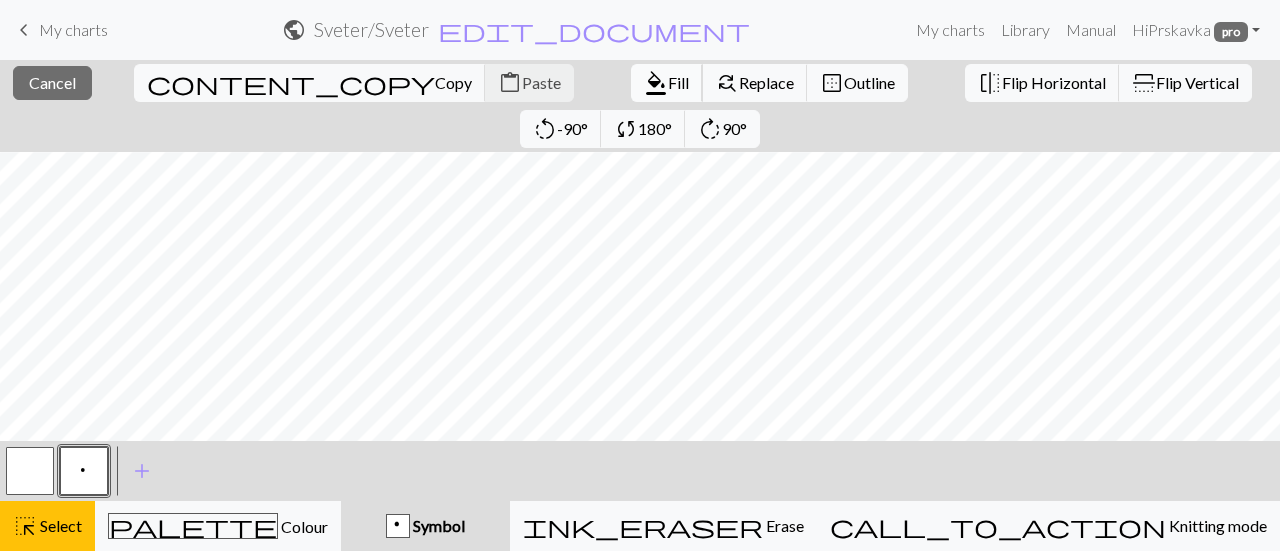 click on "Fill" at bounding box center (678, 82) 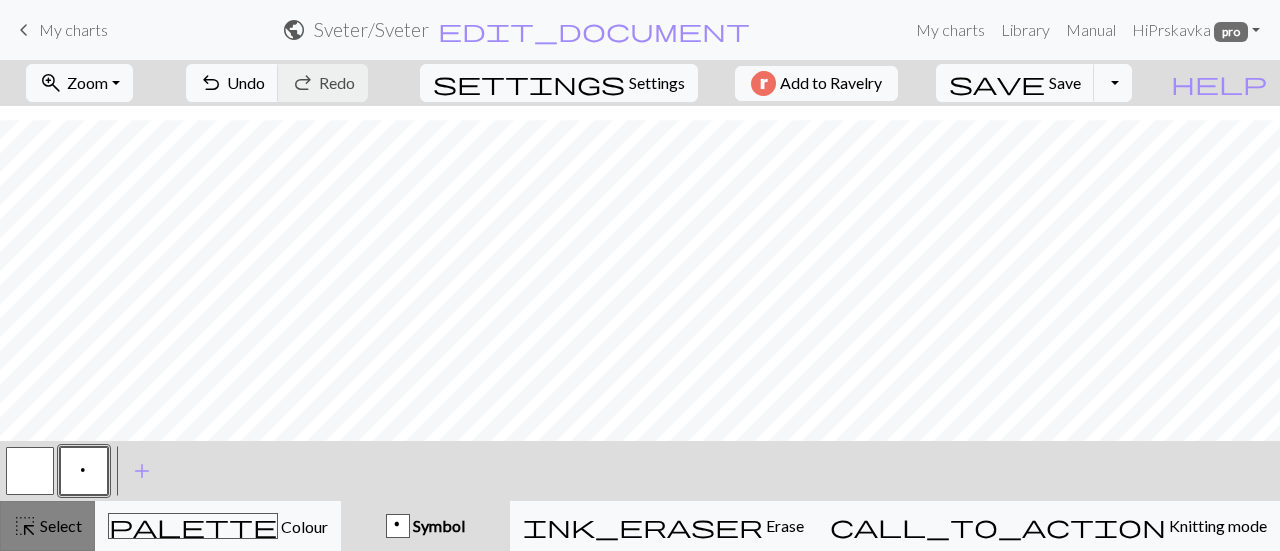 click on "Select" at bounding box center [59, 525] 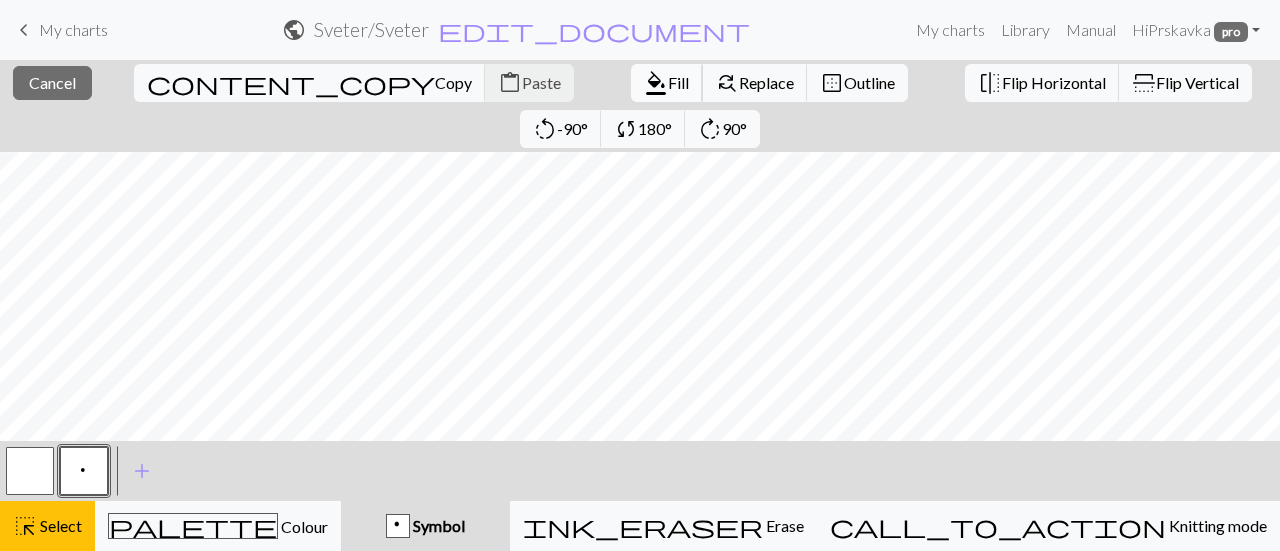 click on "Fill" at bounding box center [678, 82] 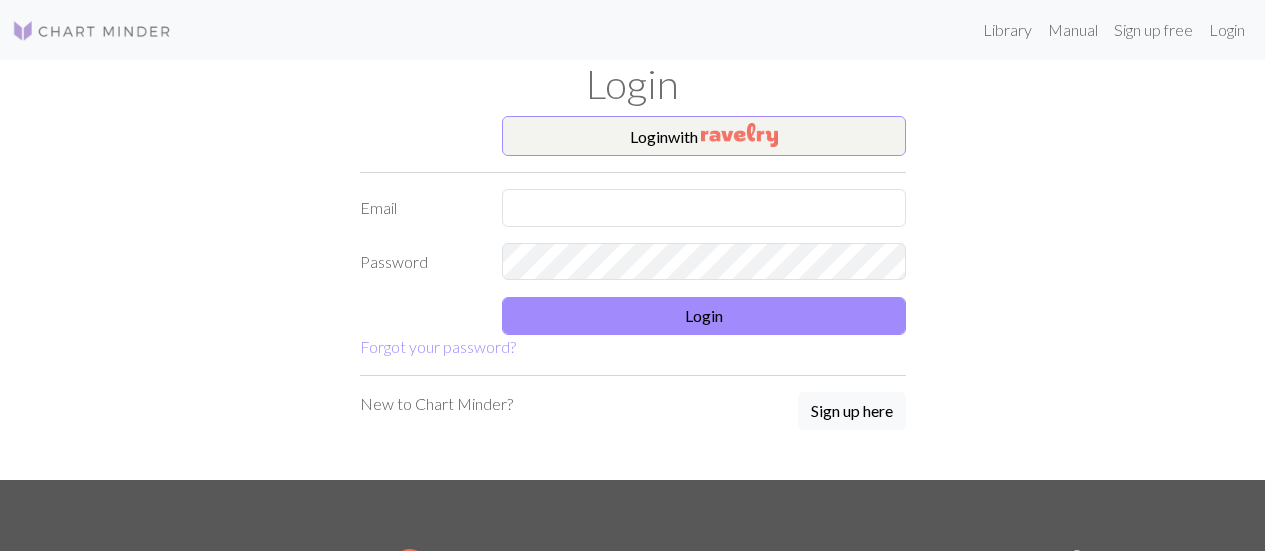 scroll, scrollTop: 0, scrollLeft: 0, axis: both 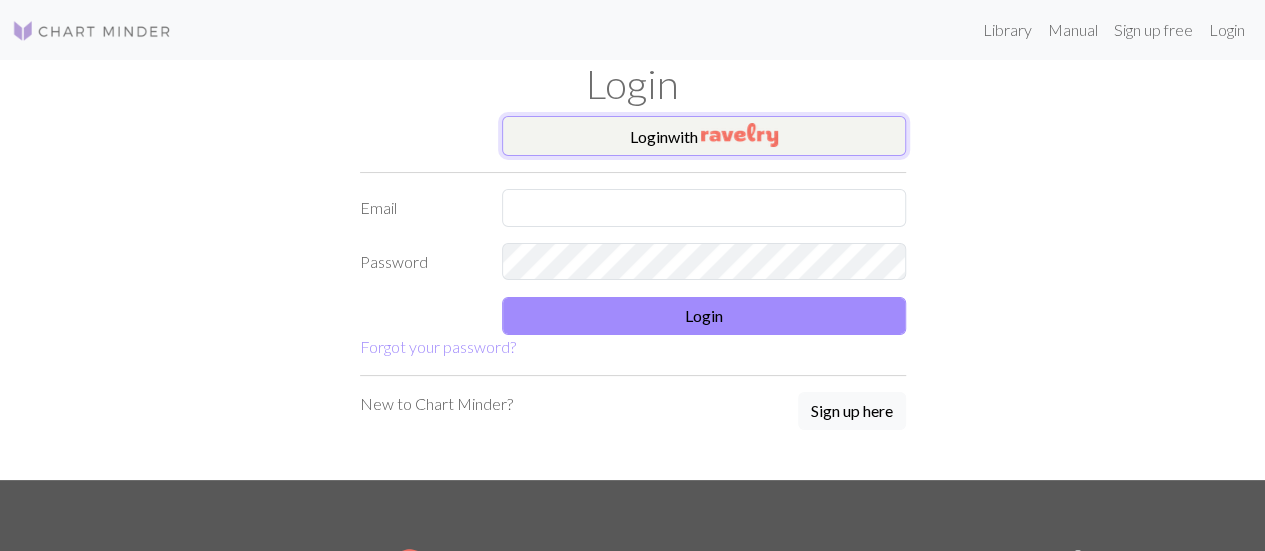 click on "Login  with" at bounding box center (704, 136) 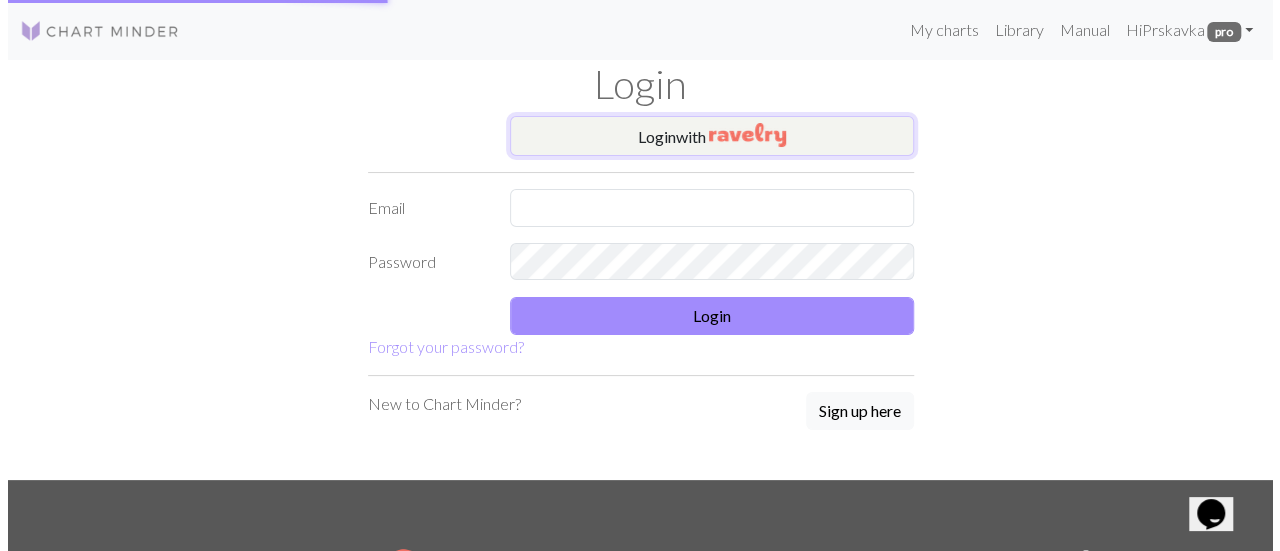 scroll, scrollTop: 0, scrollLeft: 0, axis: both 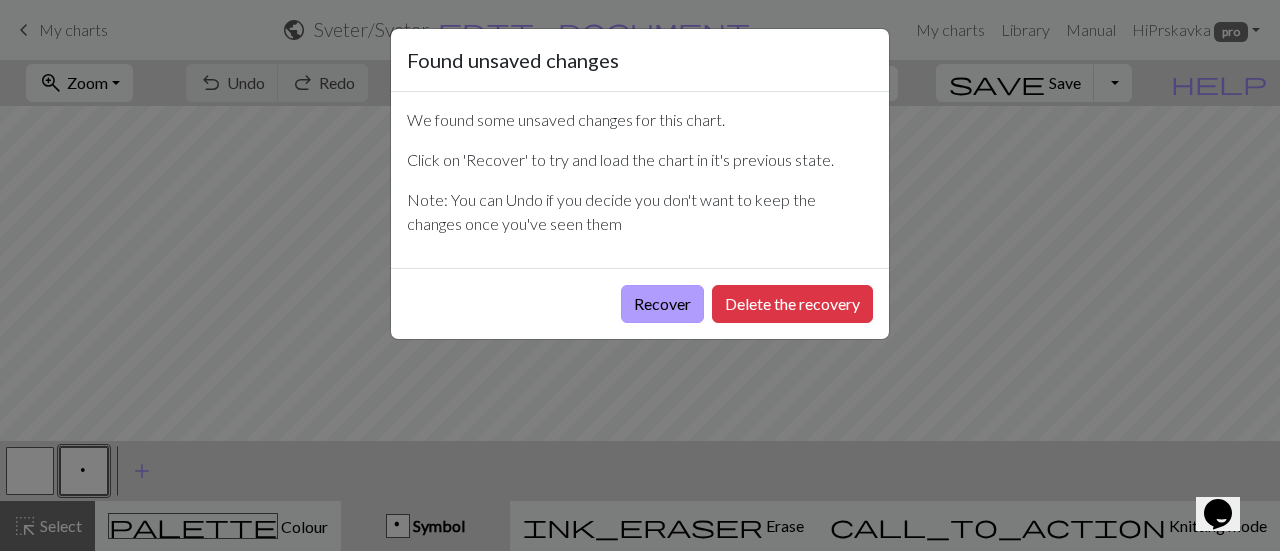 click on "Recover" at bounding box center (662, 304) 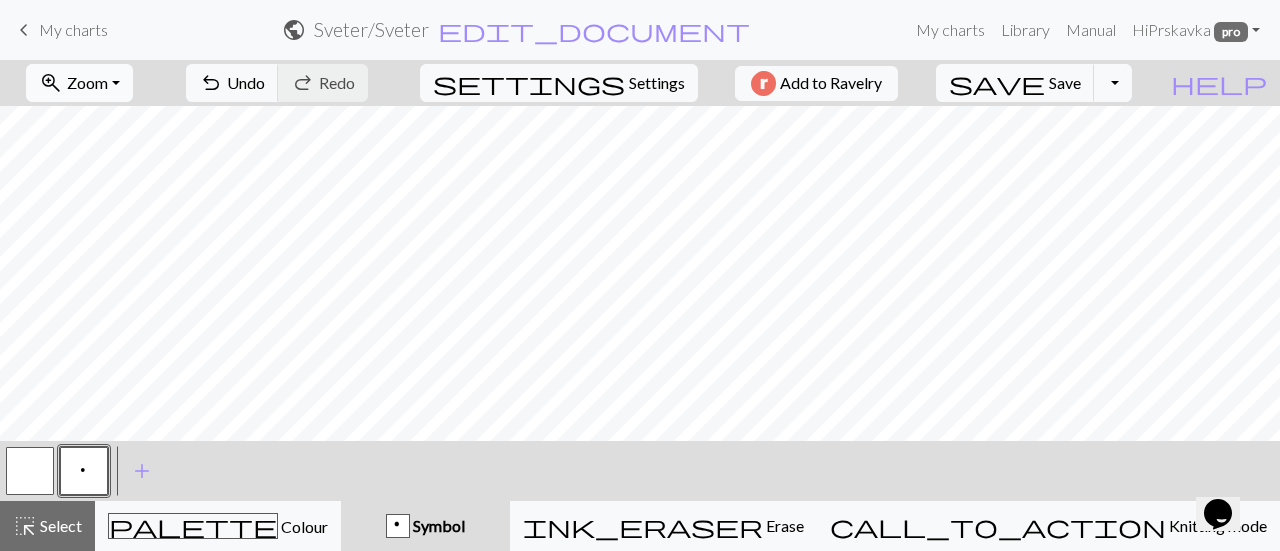 click on "Zoom" at bounding box center [87, 82] 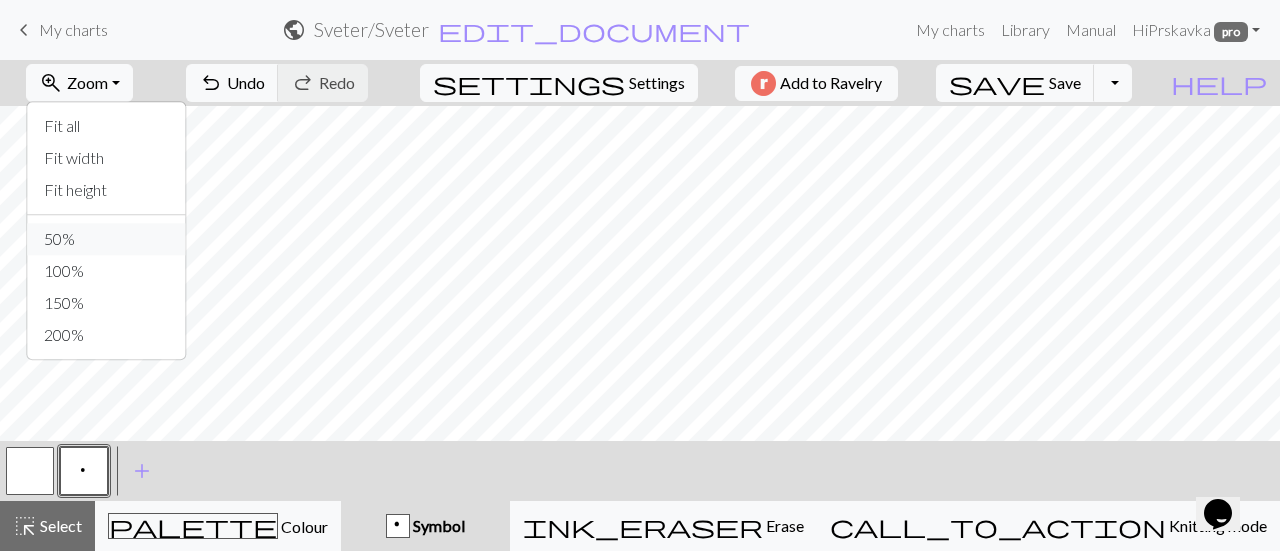 click on "50%" at bounding box center (107, 239) 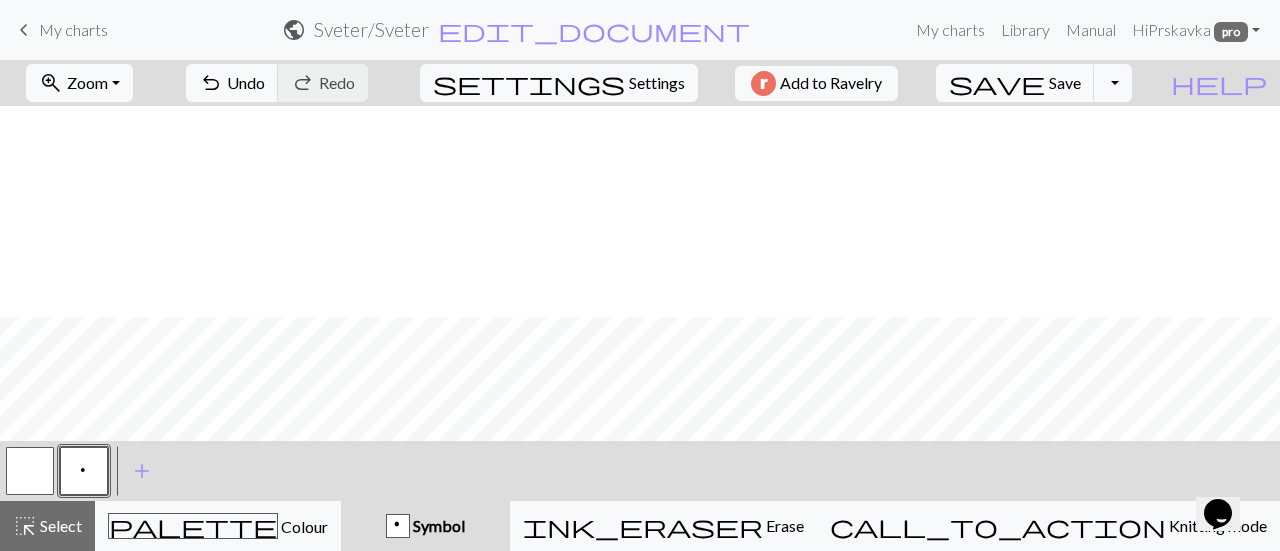 scroll, scrollTop: 0, scrollLeft: 0, axis: both 